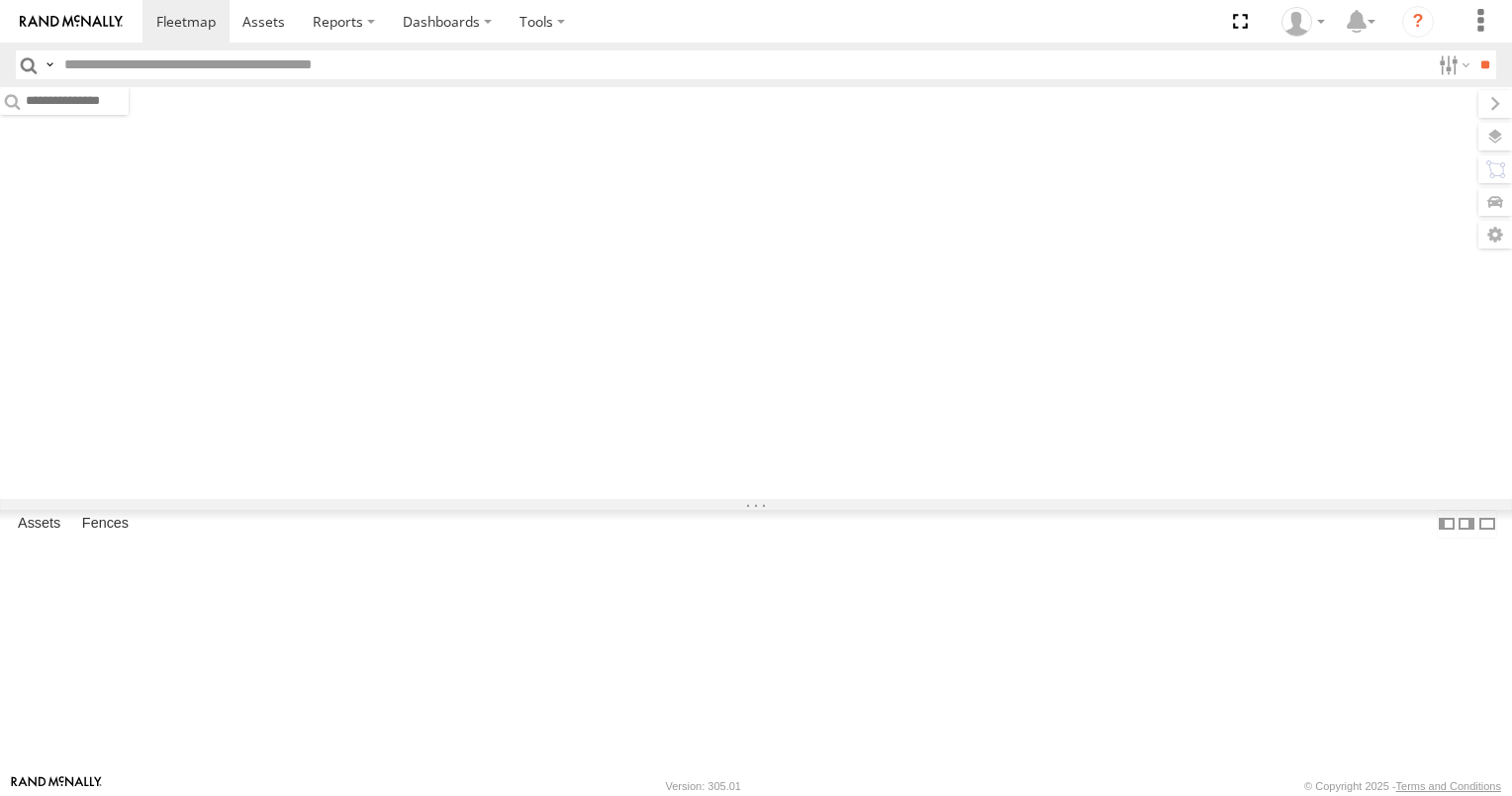 scroll, scrollTop: 0, scrollLeft: 0, axis: both 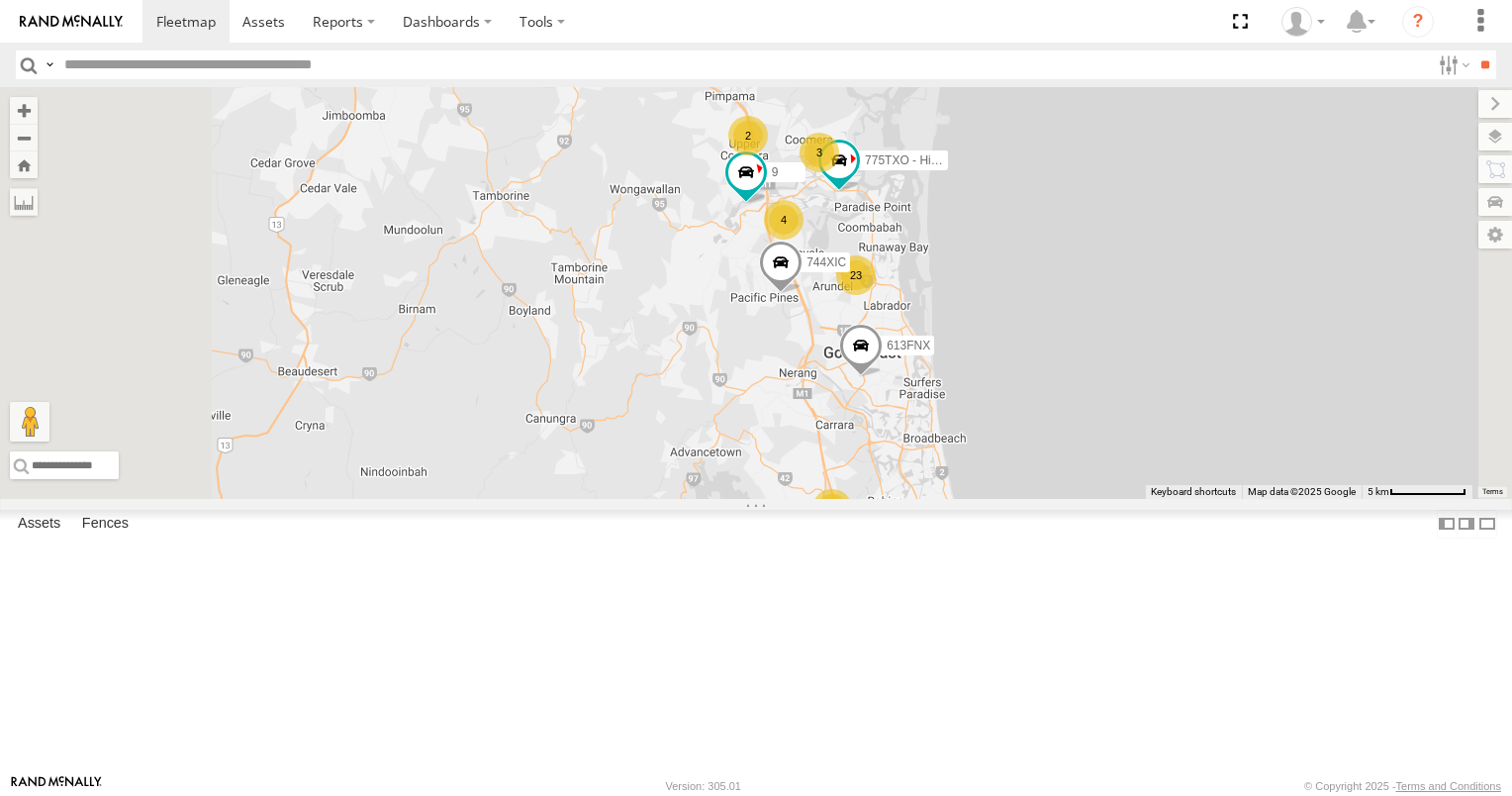 click on "2" at bounding box center (938, 594) 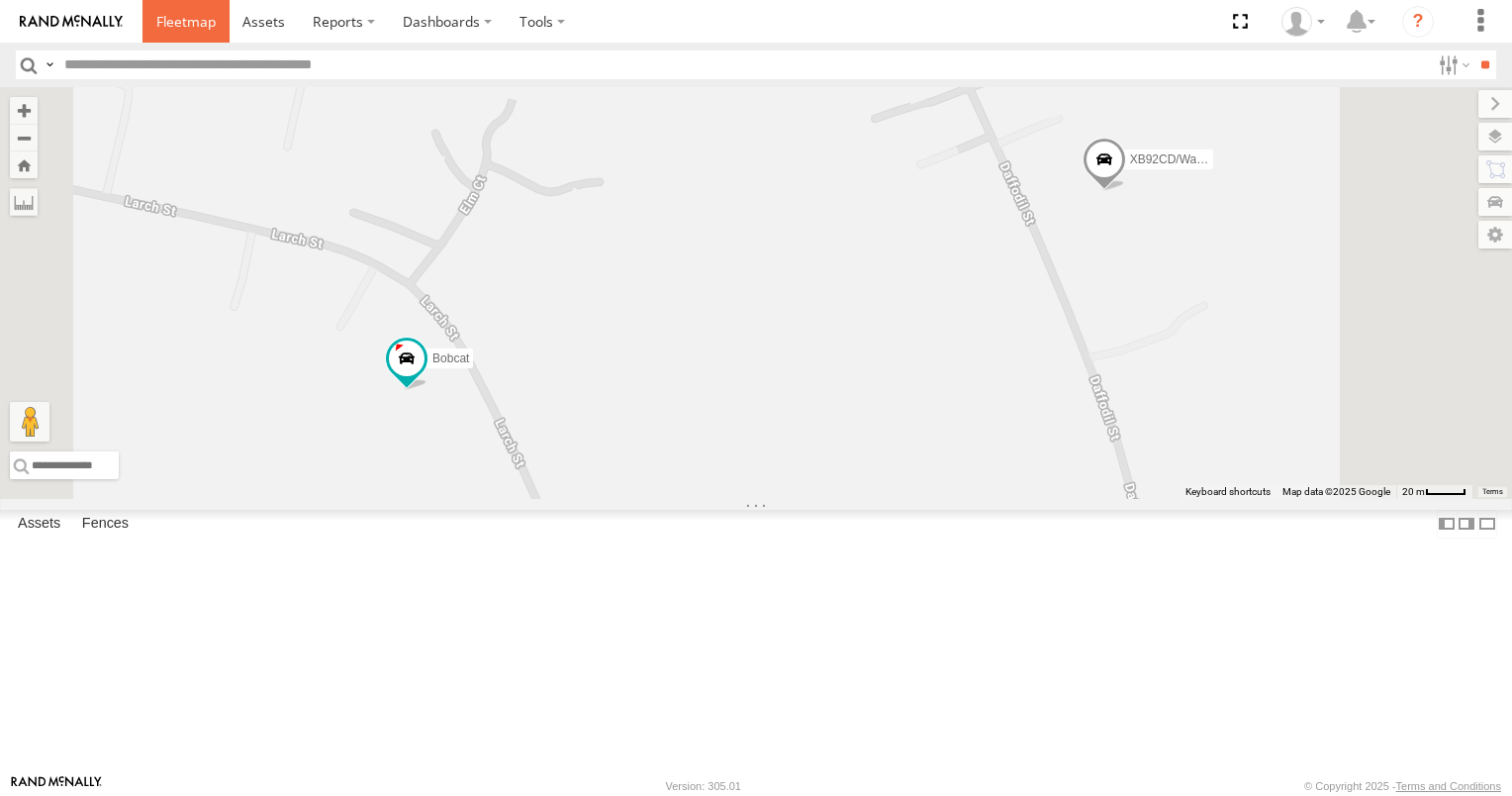 click at bounding box center [186, 21] 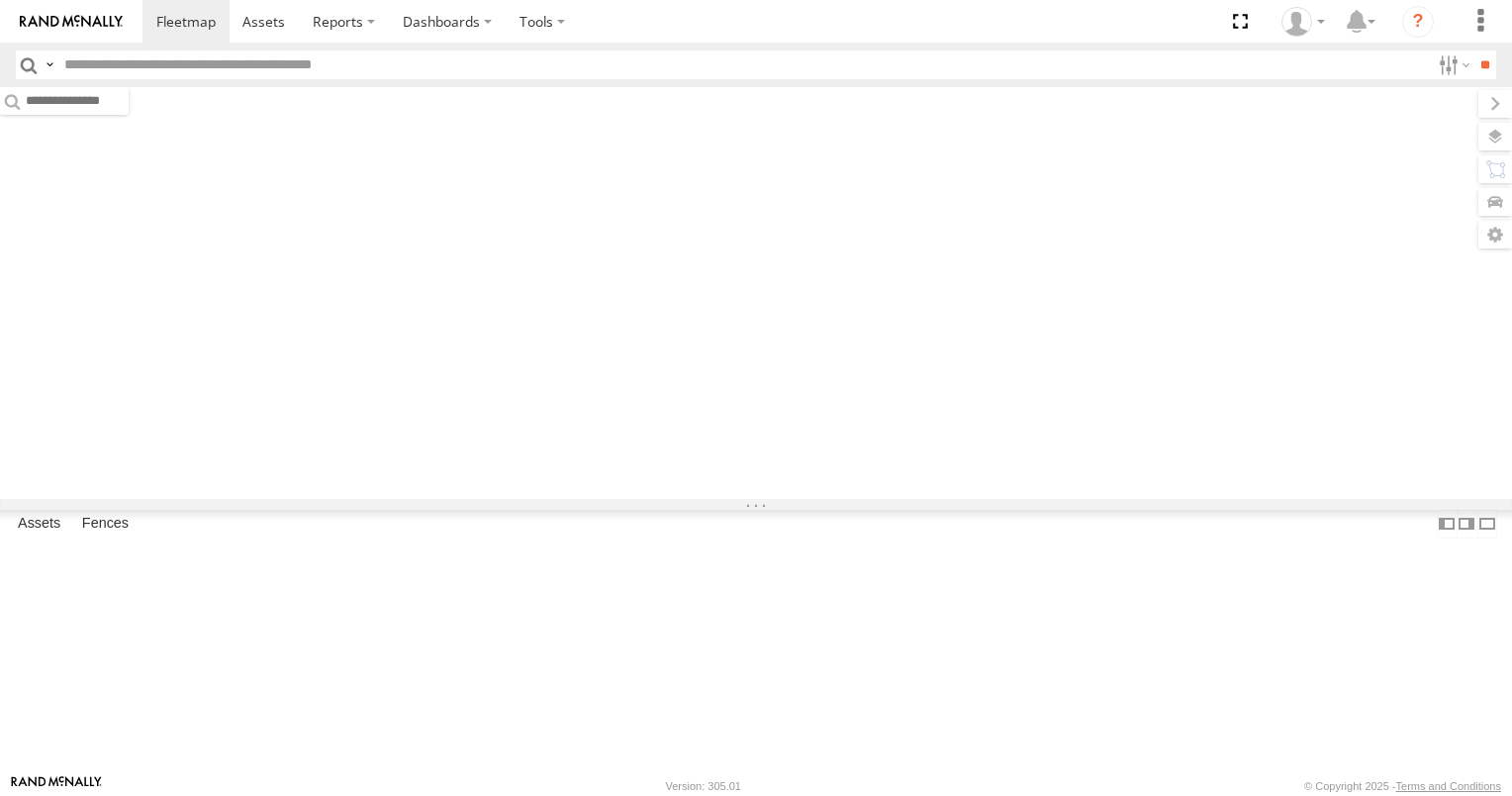scroll, scrollTop: 0, scrollLeft: 0, axis: both 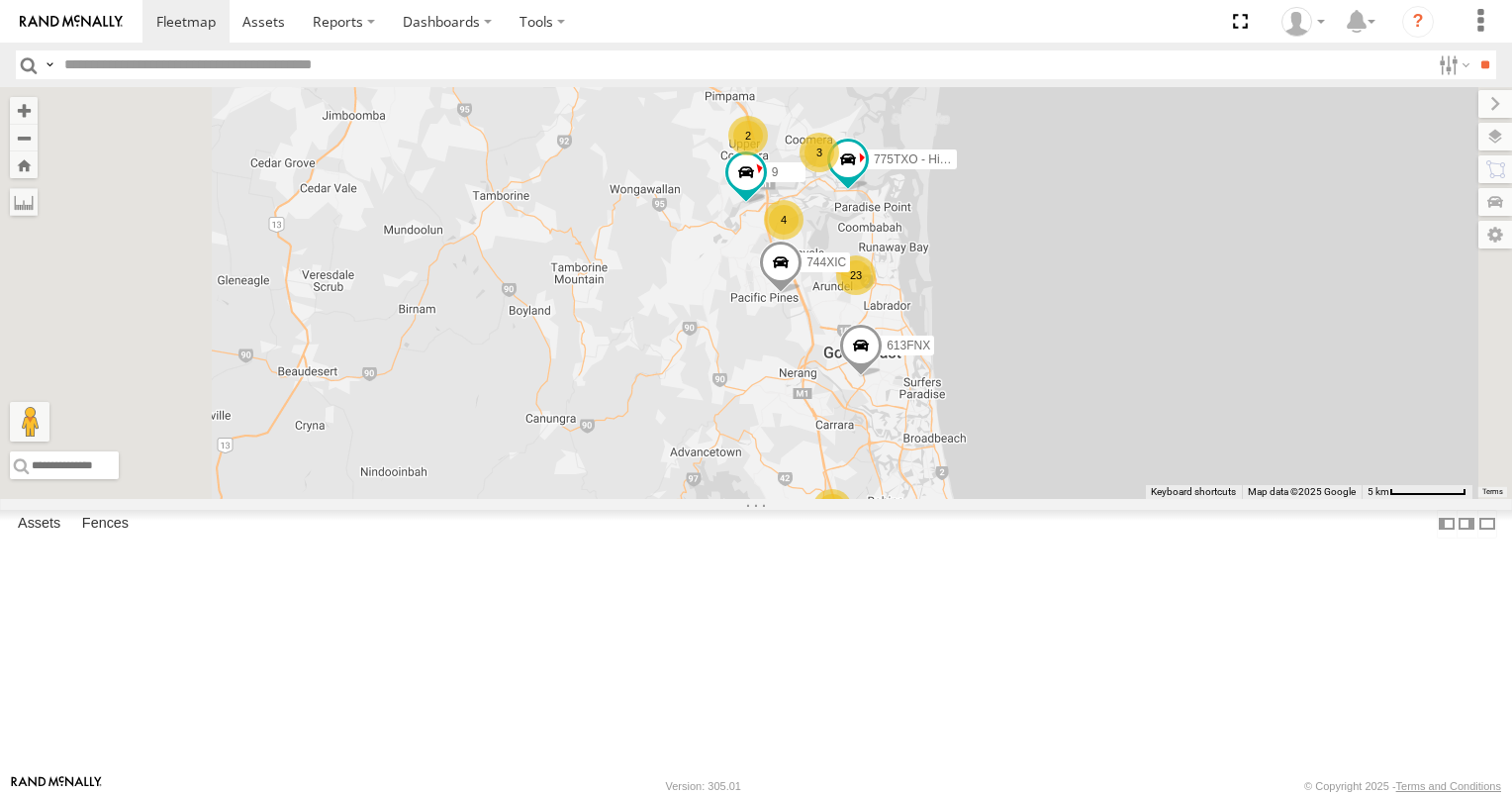 click on "2" at bounding box center (832, 509) 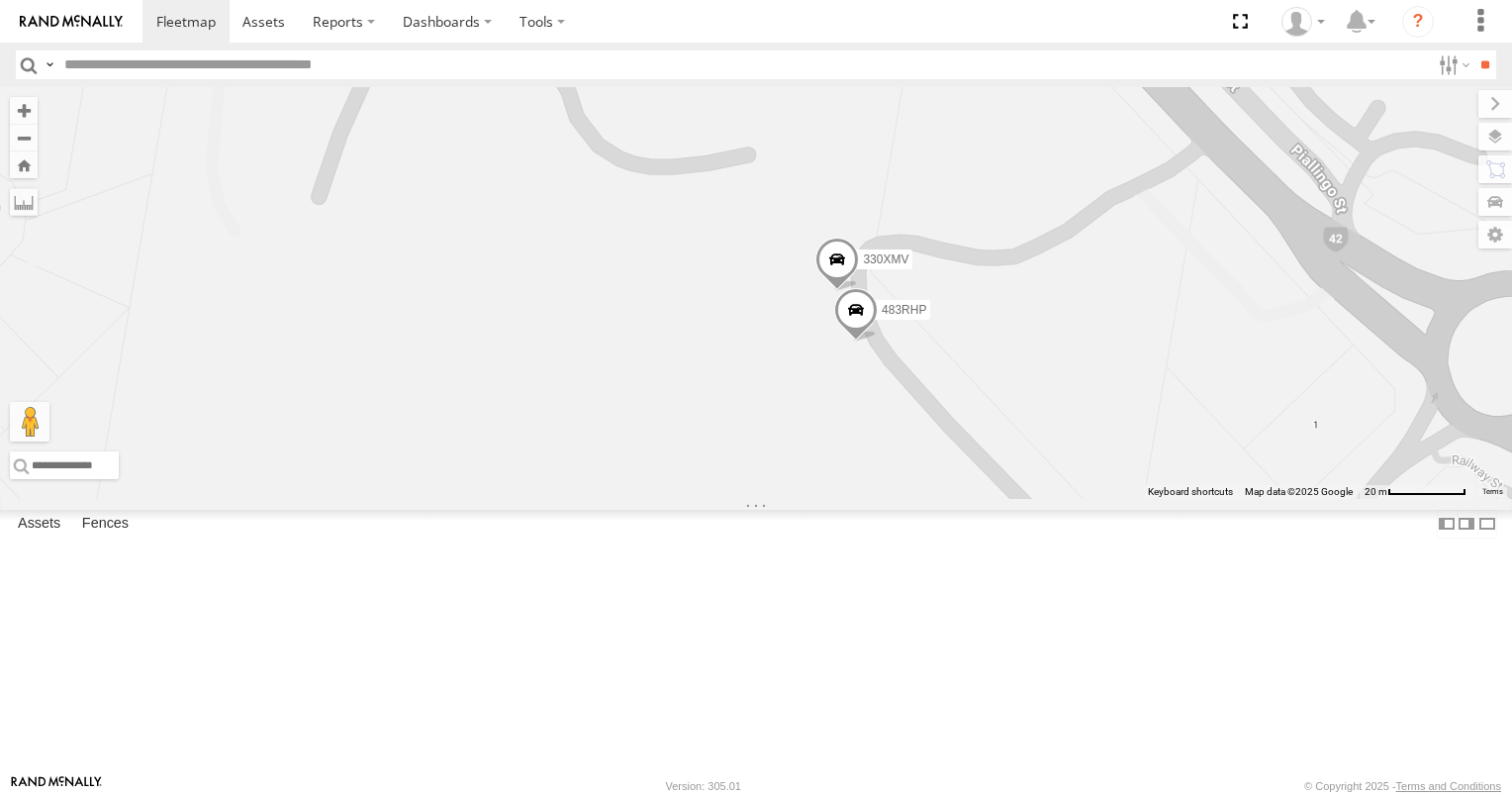 click at bounding box center (856, 315) 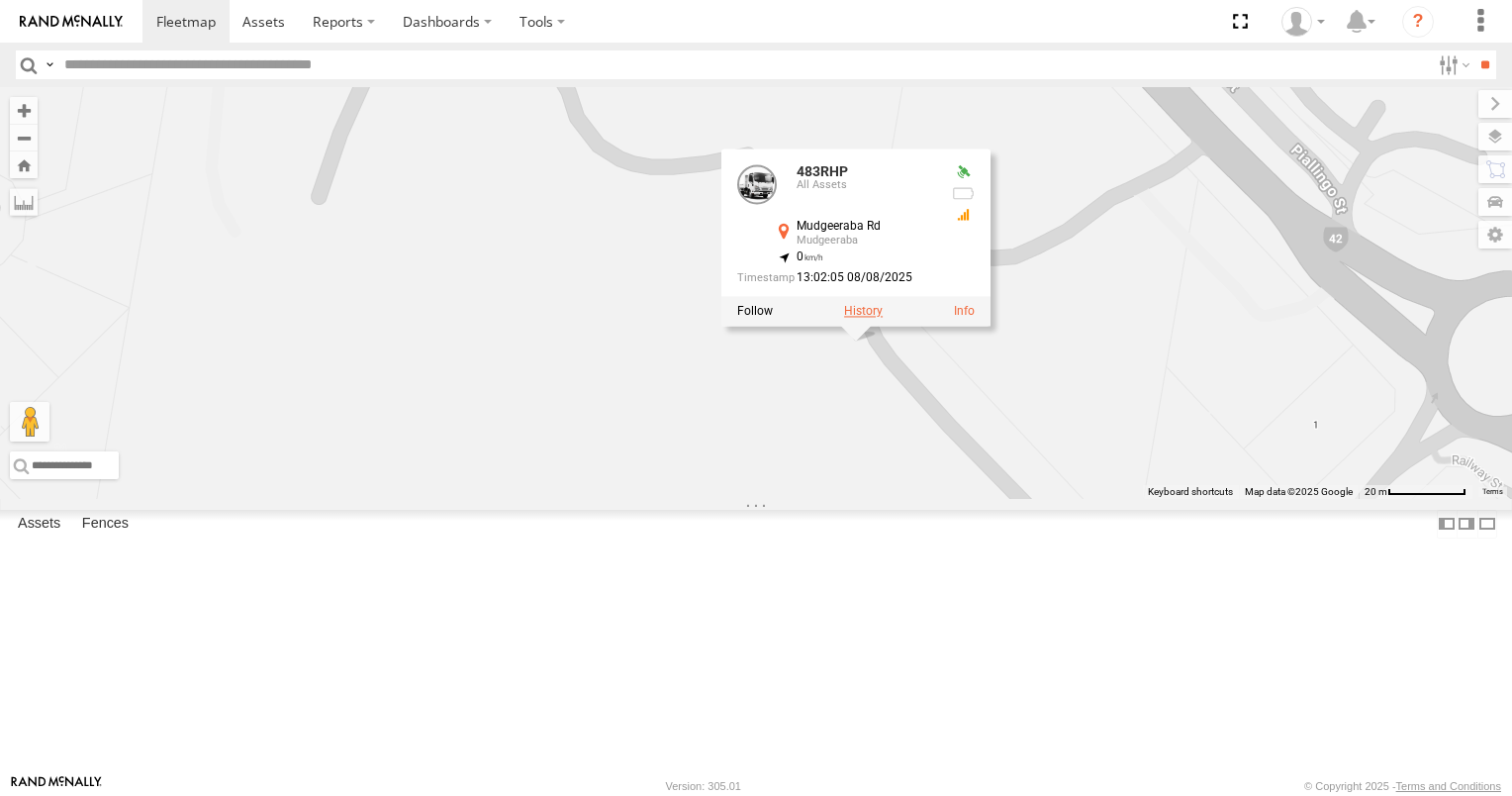 click at bounding box center [863, 312] 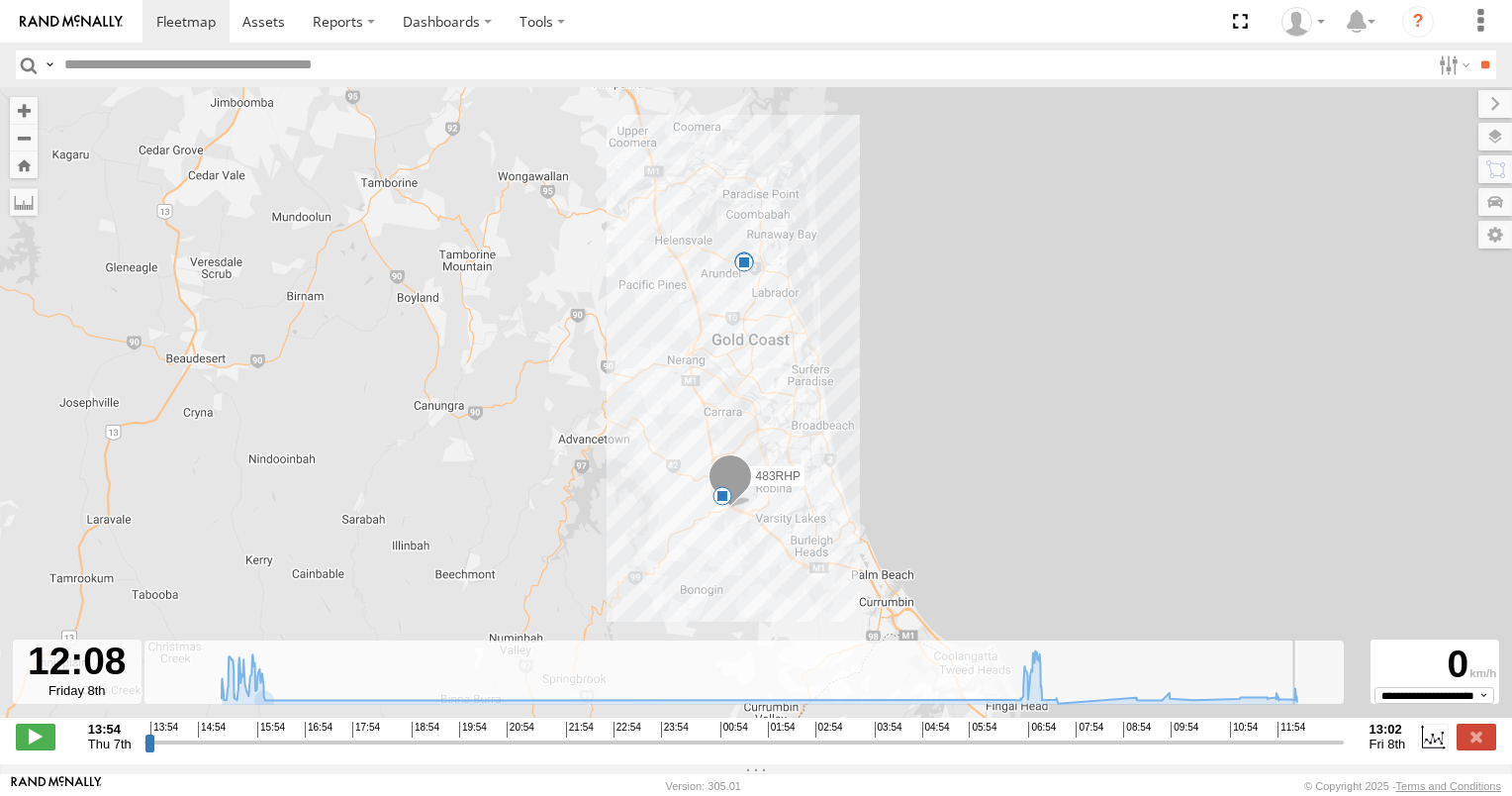 drag, startPoint x: 149, startPoint y: 746, endPoint x: 1291, endPoint y: 674, distance: 1144.2675 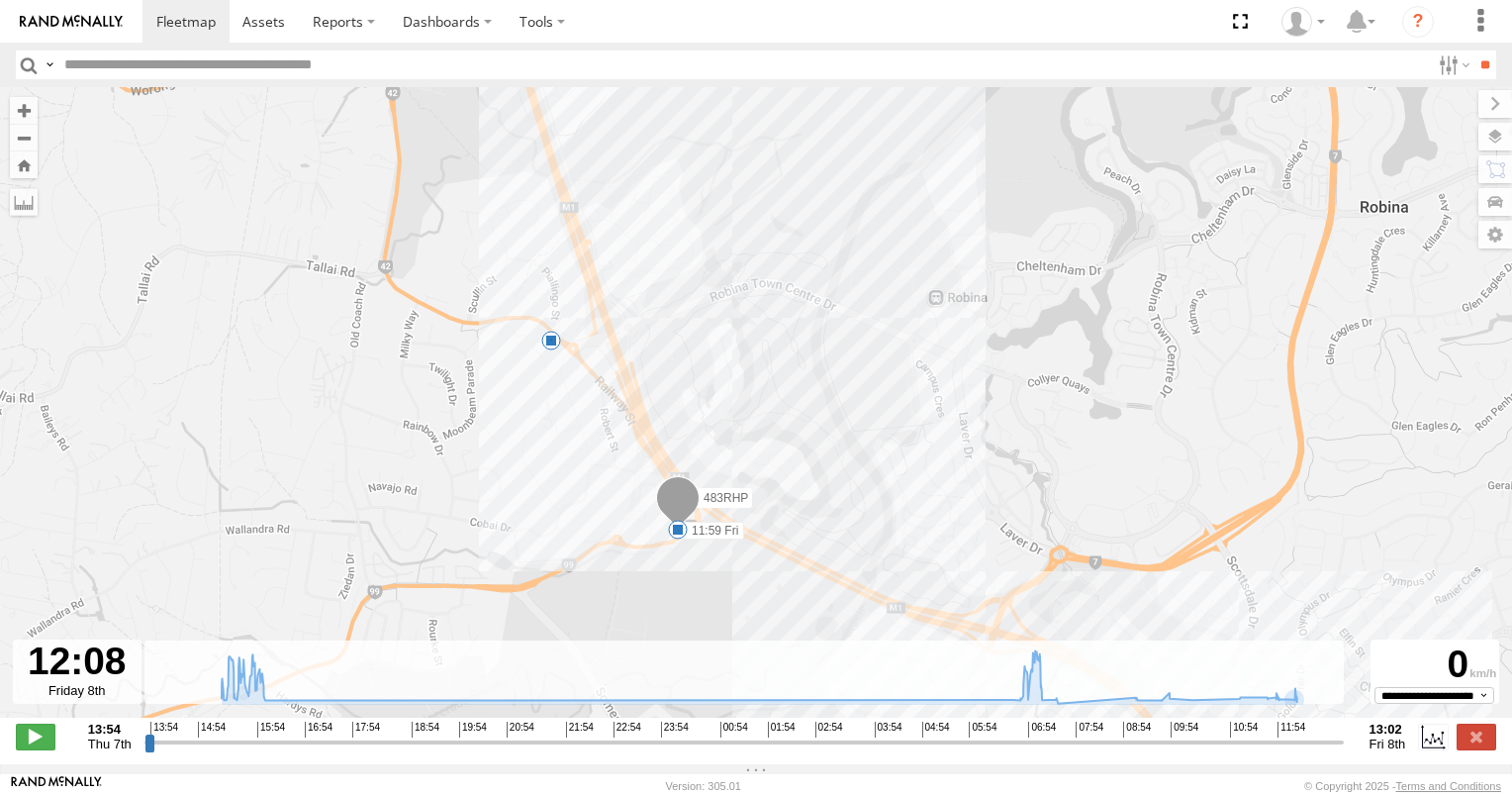 click at bounding box center (678, 530) 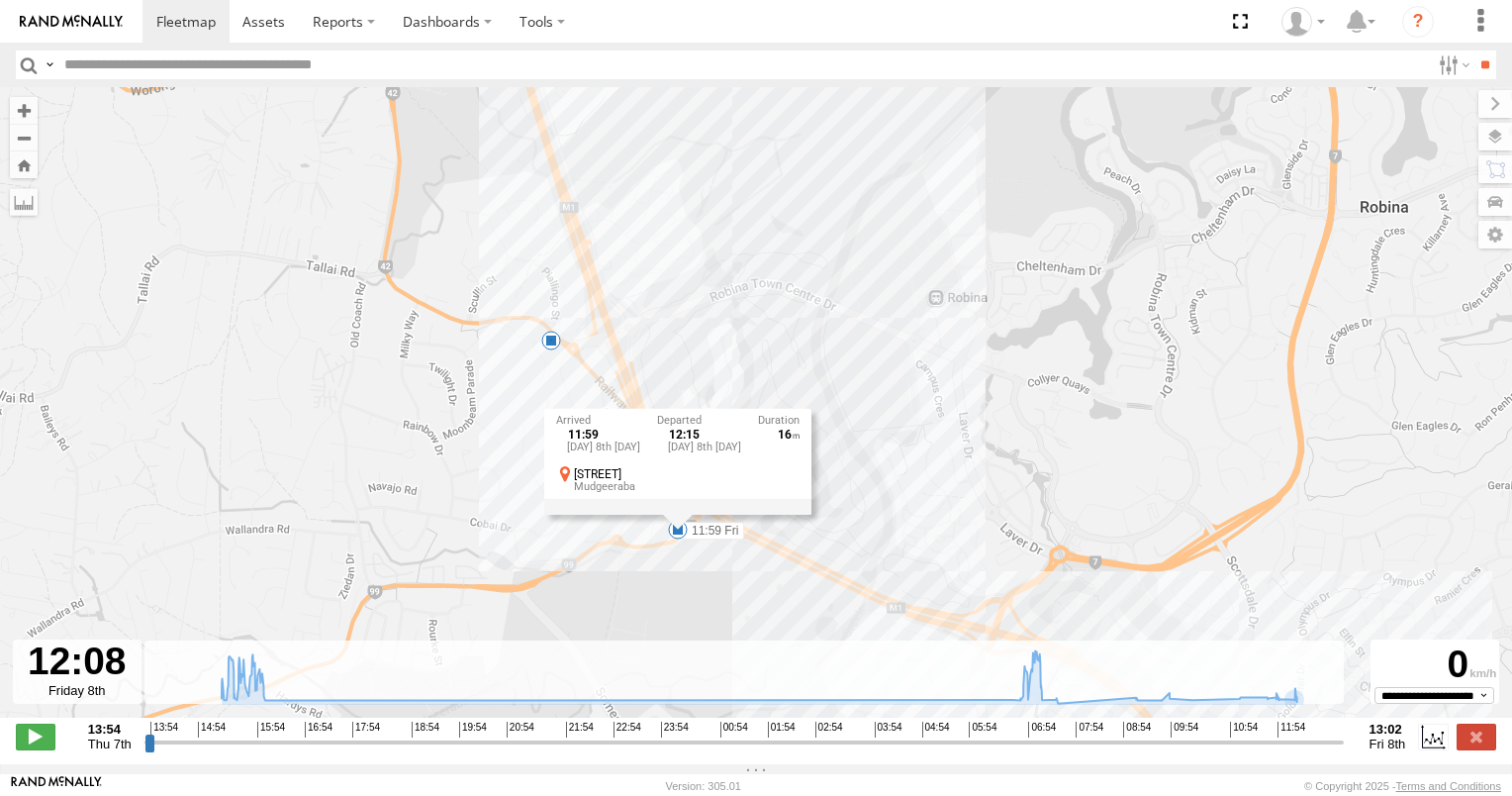 click on "483RHP 16:03 [DAY] 16:23 [DAY] 05:21 [DAY] 11:59 [DAY] 11:59 [DAY] 8th [DAY] 12:15 [DAY] 8th [DAY] 16 [STREET] [CITY]" at bounding box center [756, 413] 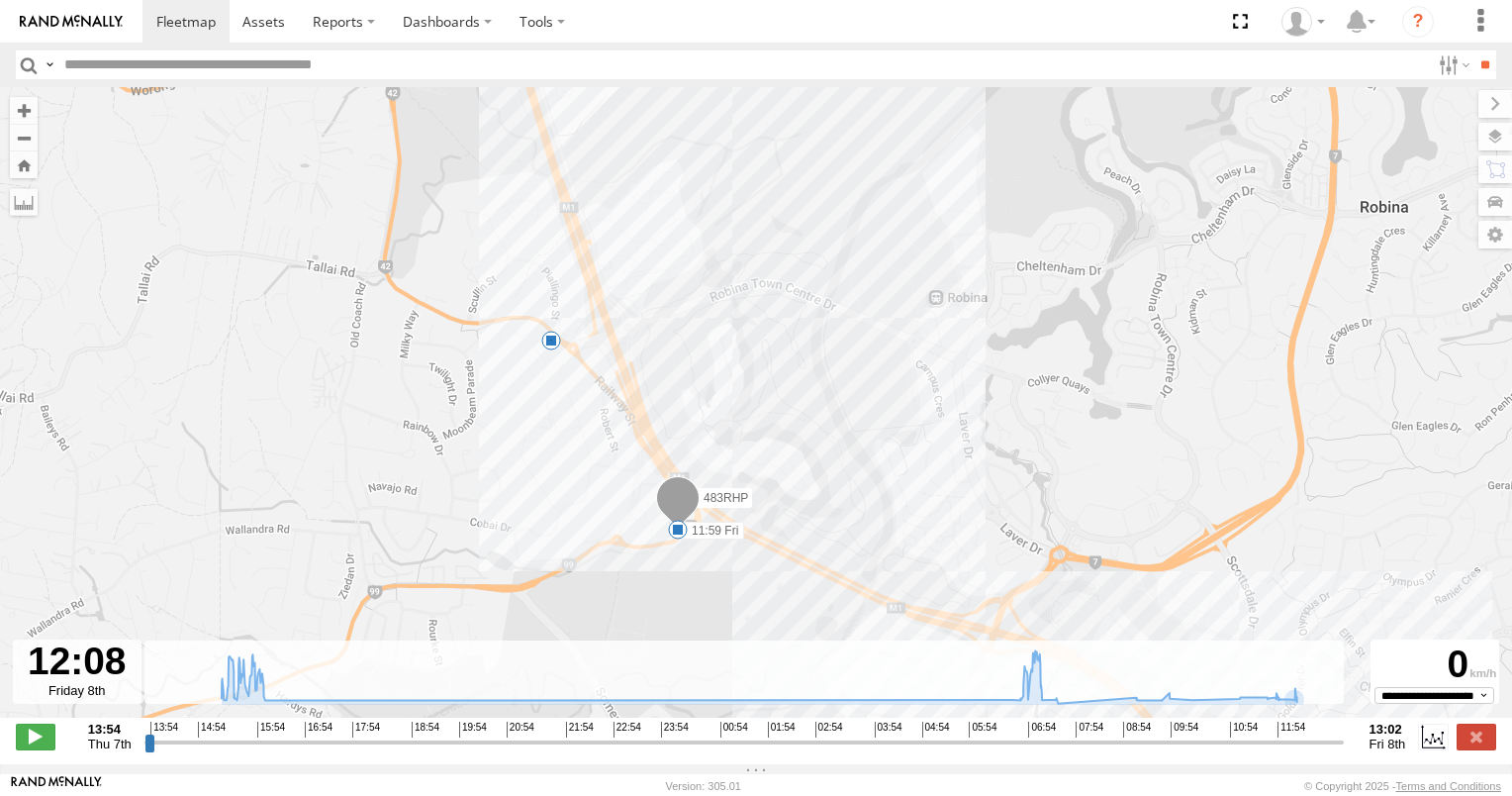 click on "483RHP 16:03 Thu 16:23 Thu 05:21 Fri 16 11:59 Fri" at bounding box center (756, 413) 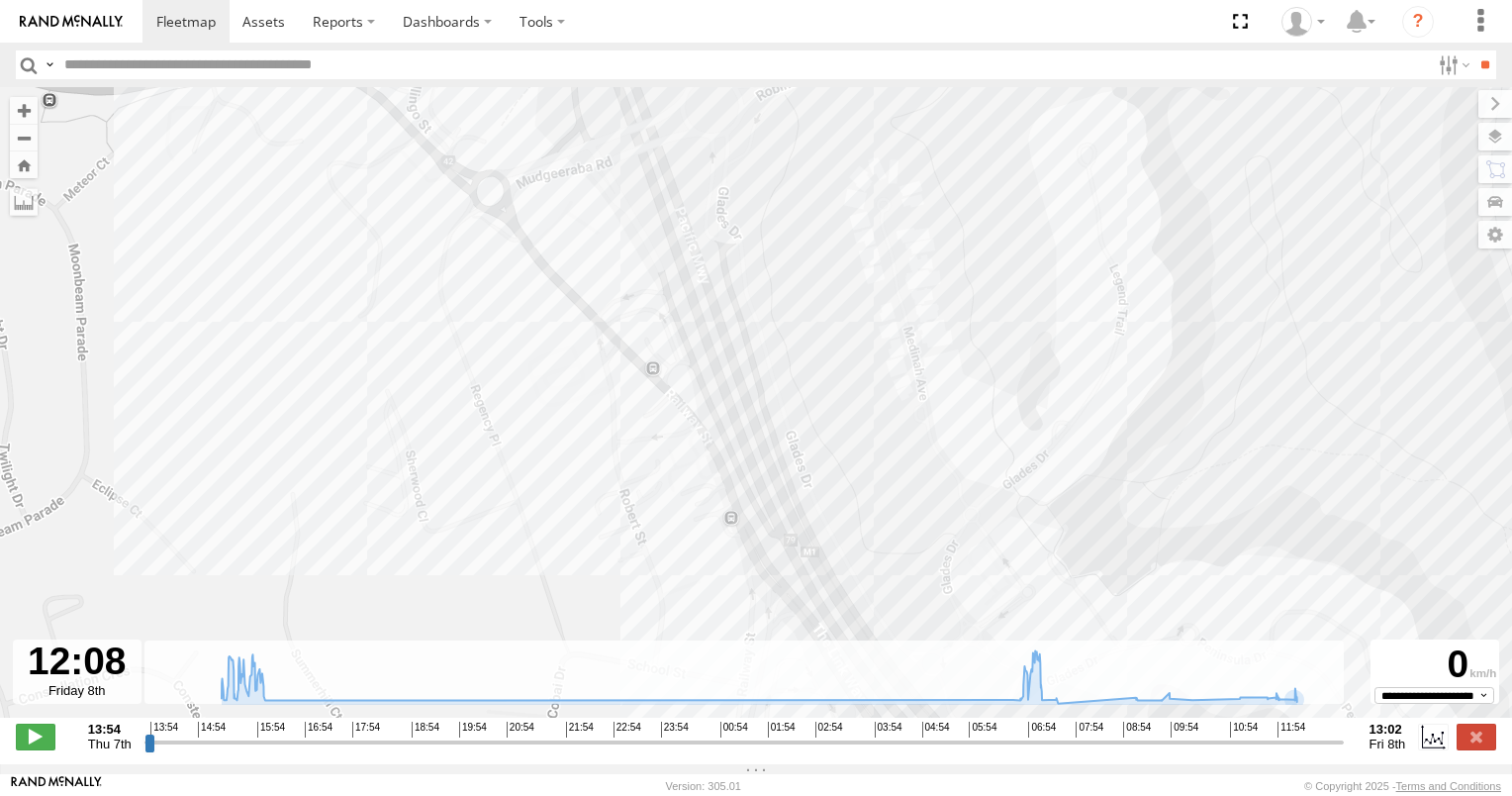 drag, startPoint x: 463, startPoint y: 265, endPoint x: 898, endPoint y: 576, distance: 534.7392 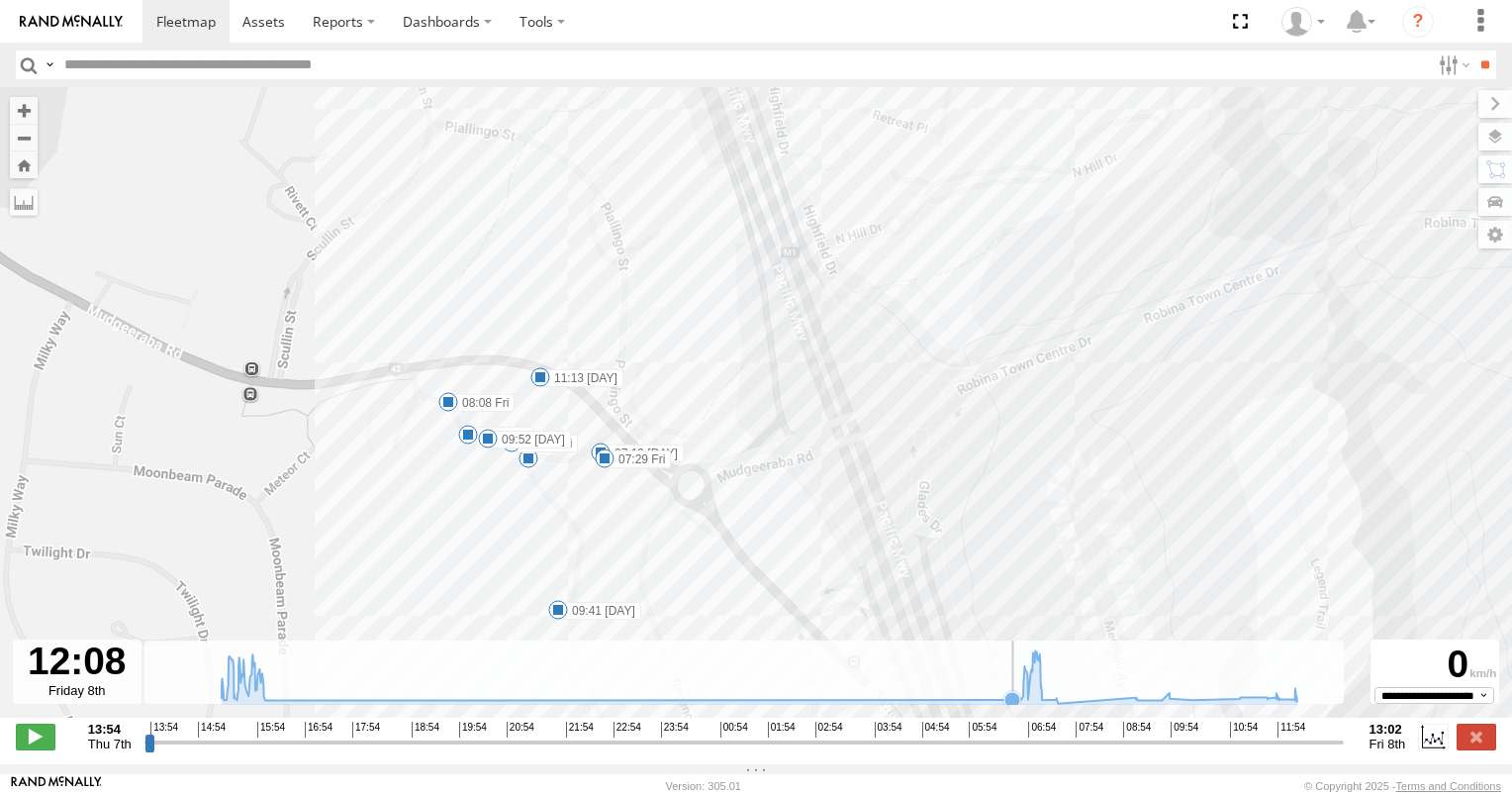 drag, startPoint x: 740, startPoint y: 366, endPoint x: 943, endPoint y: 661, distance: 358.0978 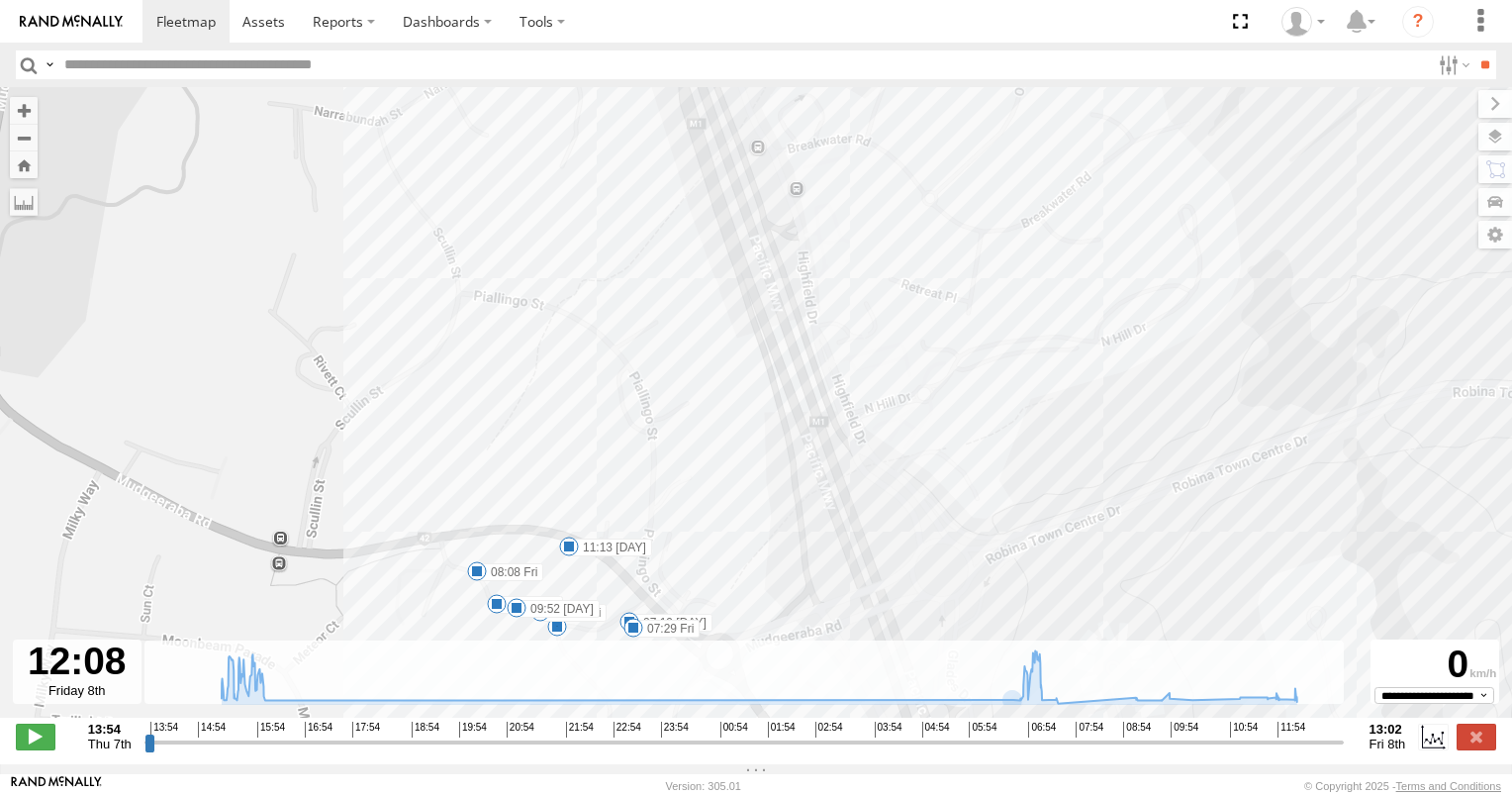 drag, startPoint x: 794, startPoint y: 329, endPoint x: 823, endPoint y: 511, distance: 184.29596 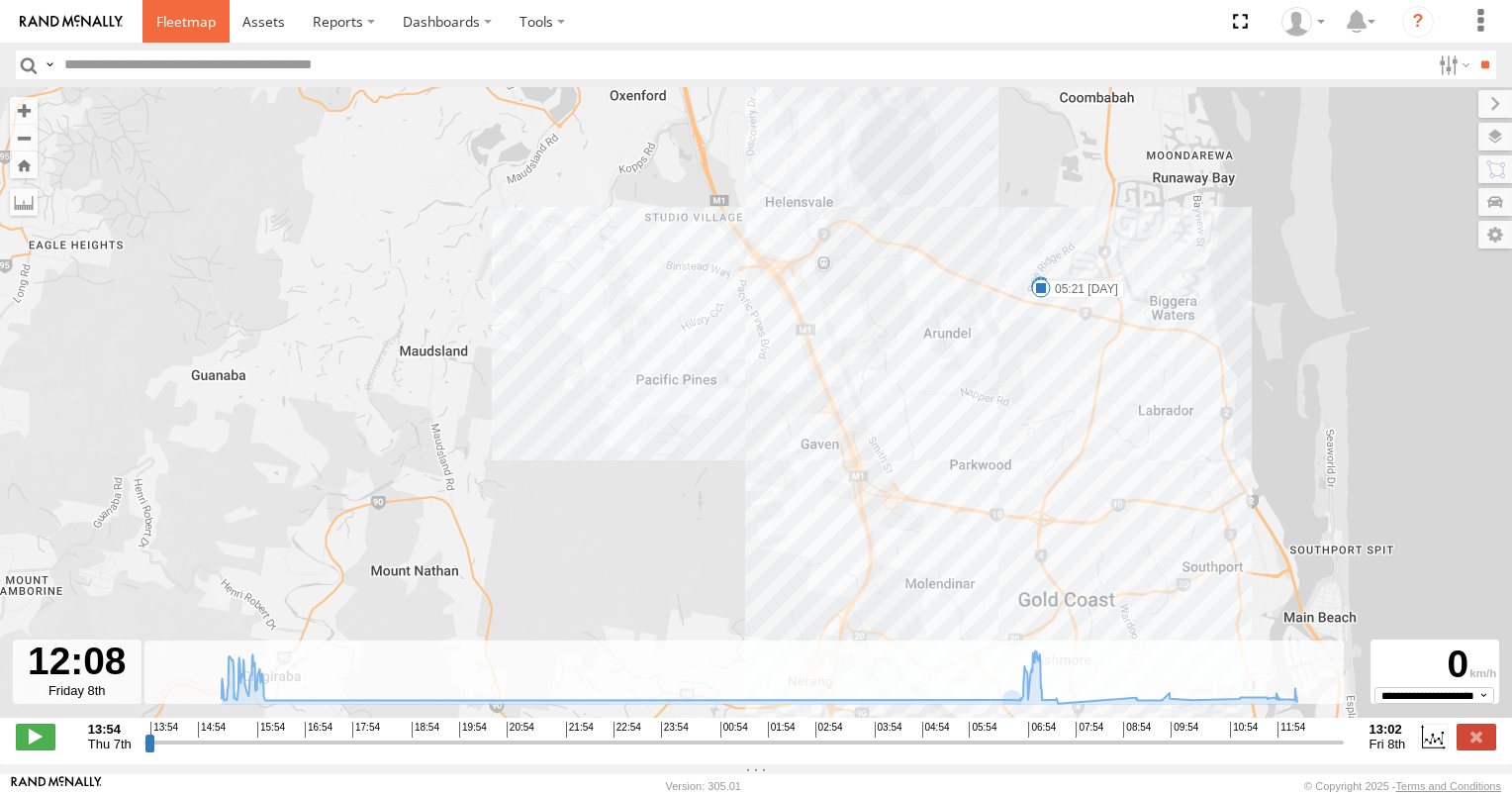 click at bounding box center (186, 21) 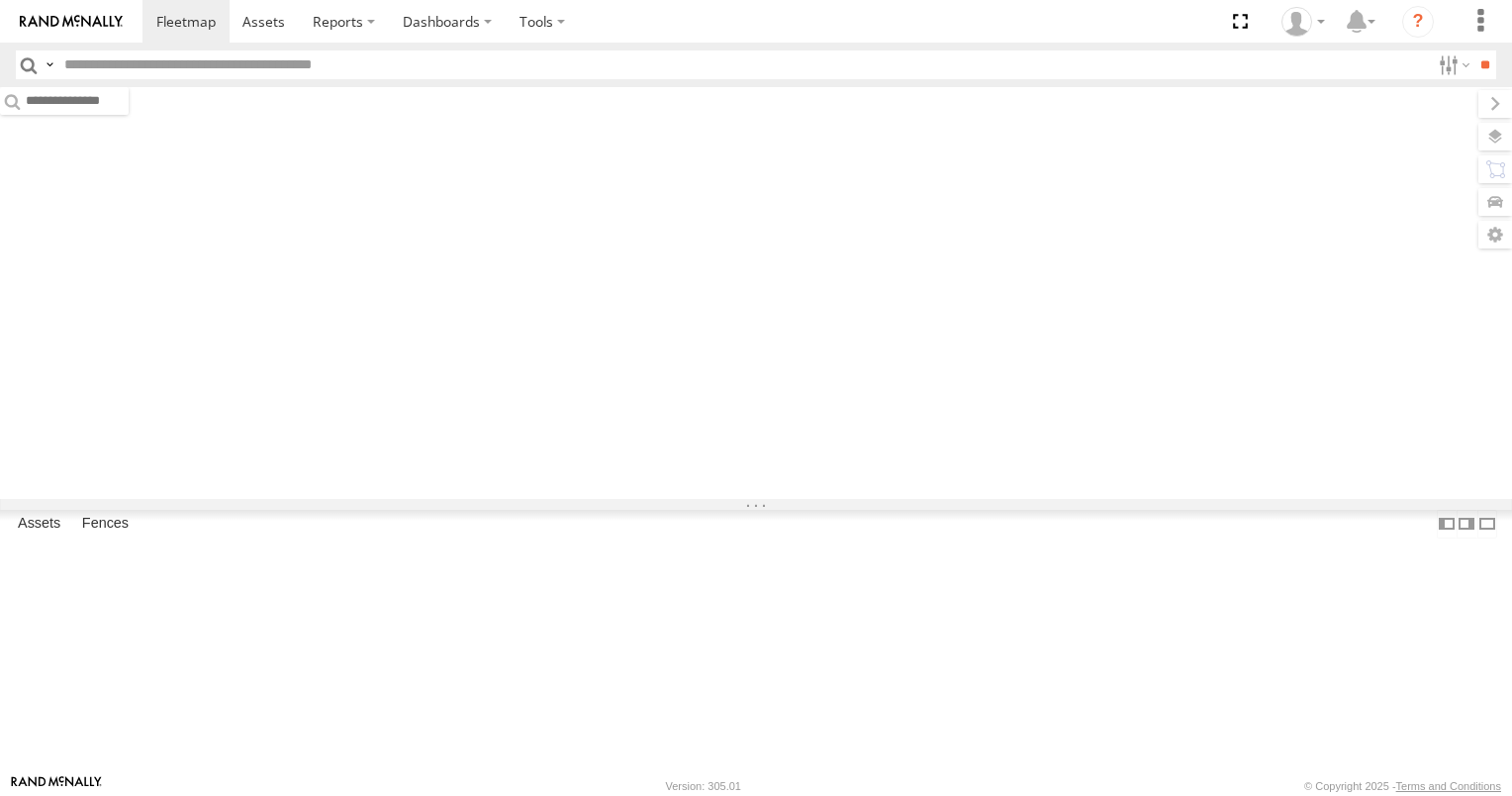 scroll, scrollTop: 0, scrollLeft: 0, axis: both 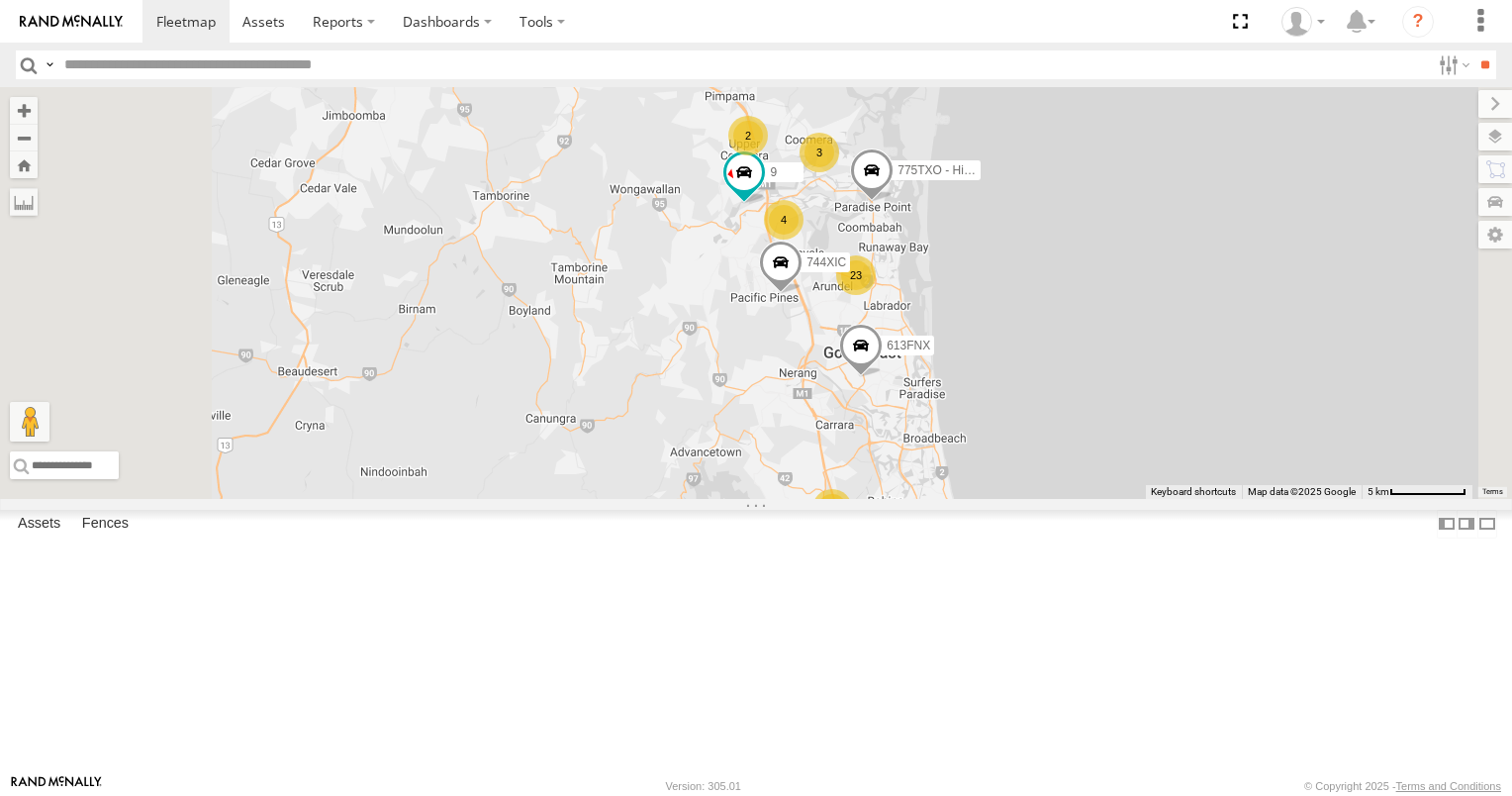 click on "3" at bounding box center (819, 152) 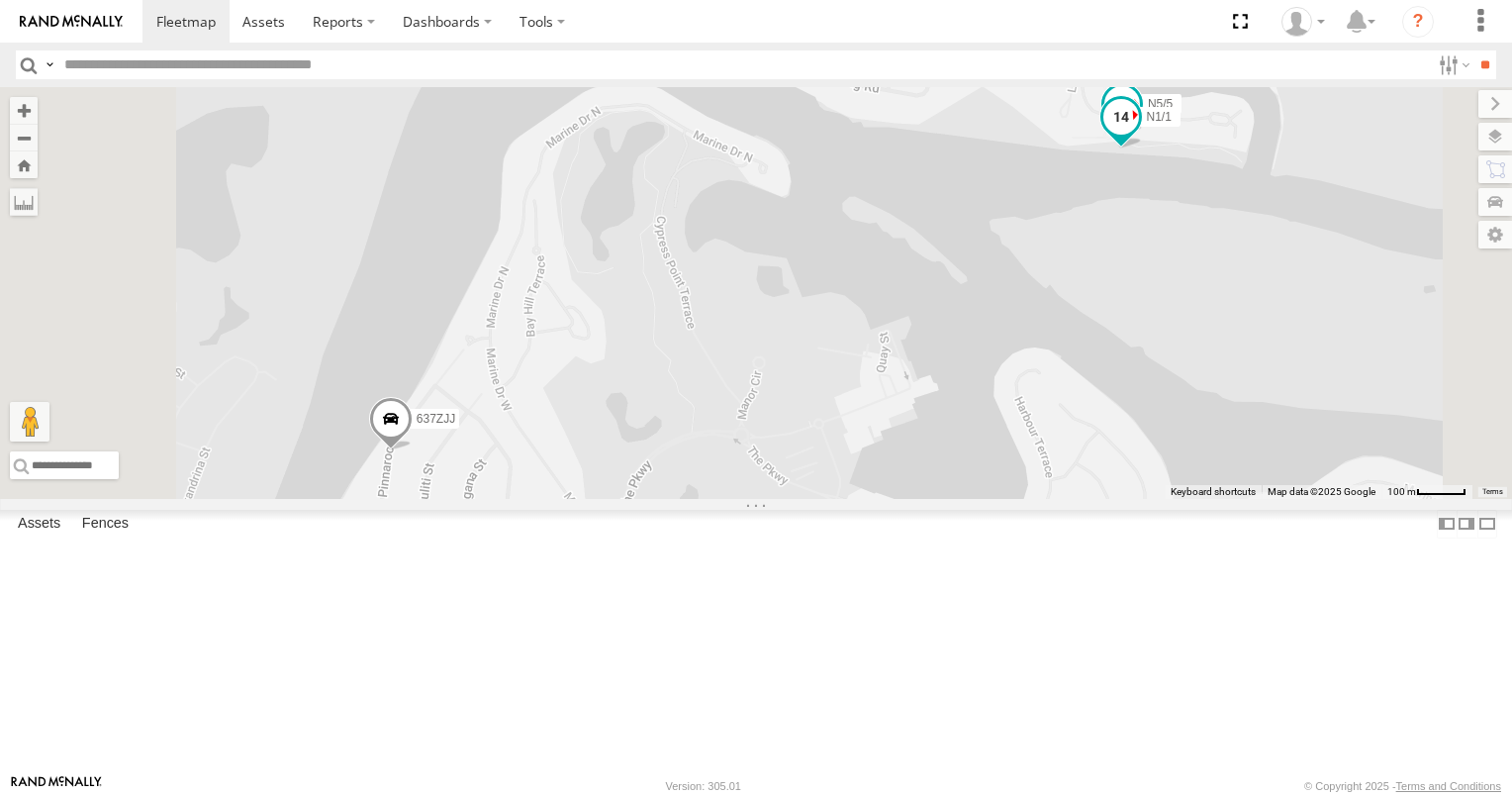 click at bounding box center [1121, 118] 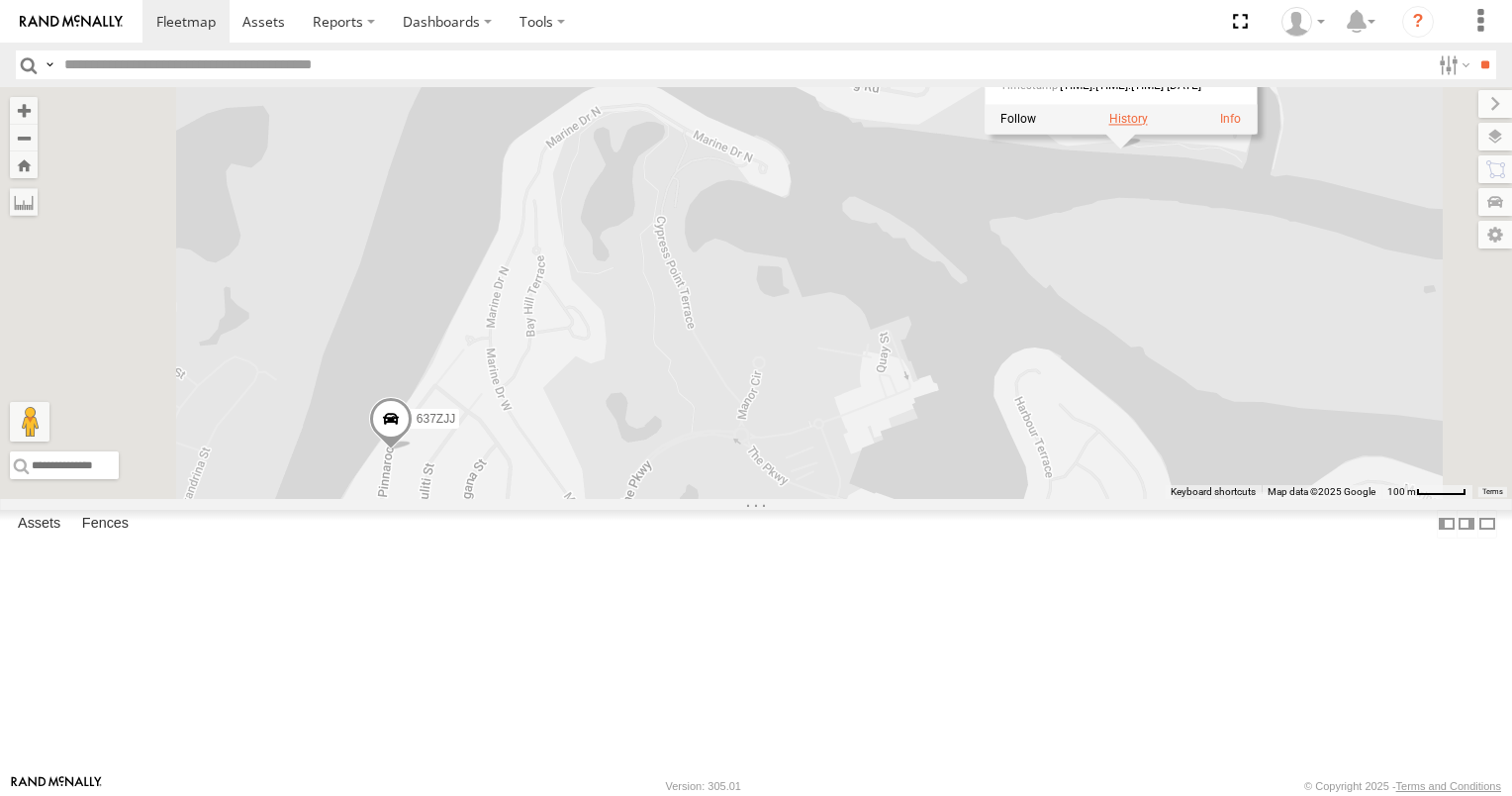 click at bounding box center [1128, 120] 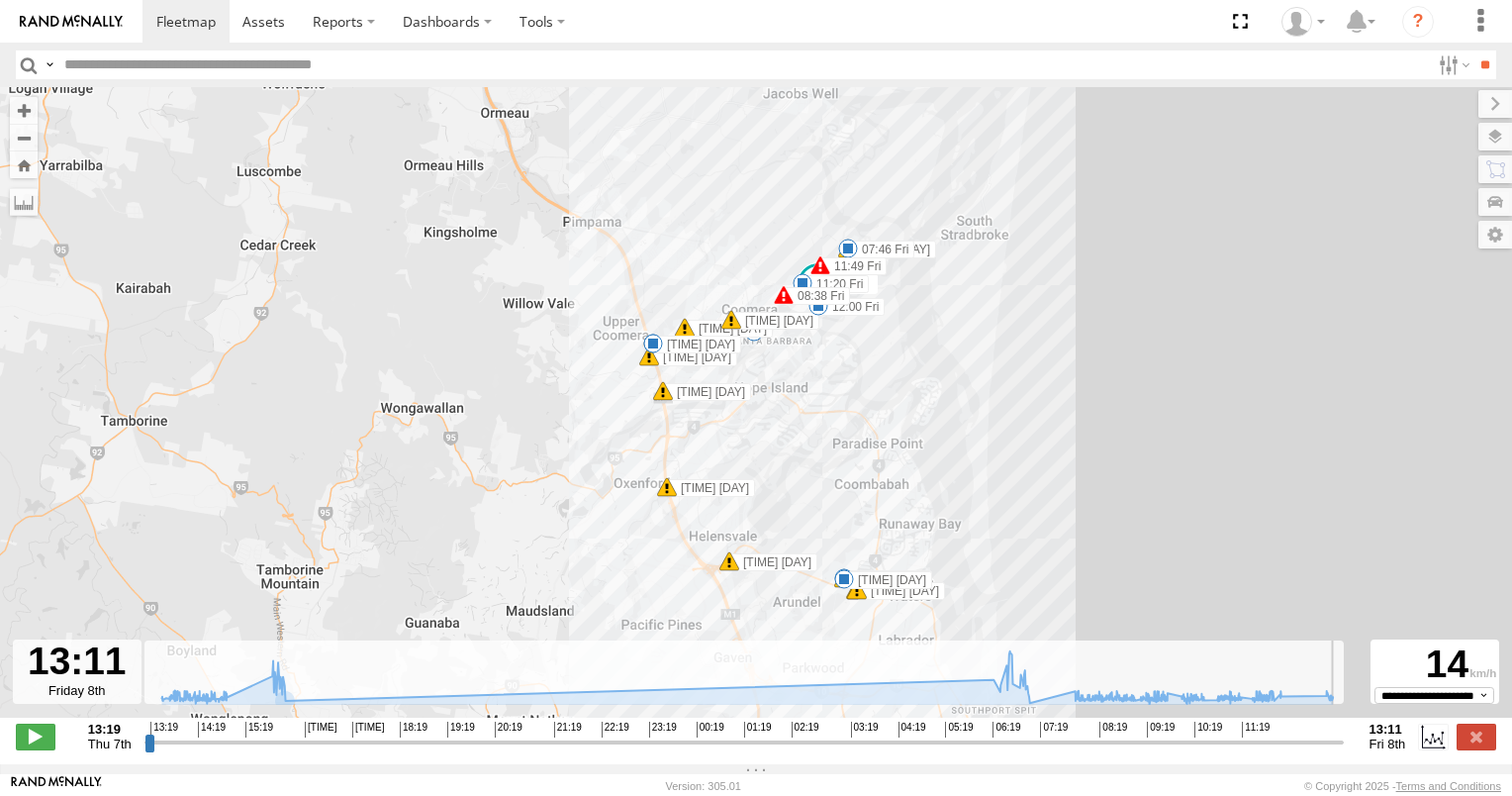 drag, startPoint x: 148, startPoint y: 753, endPoint x: 1357, endPoint y: 721, distance: 1209.4234 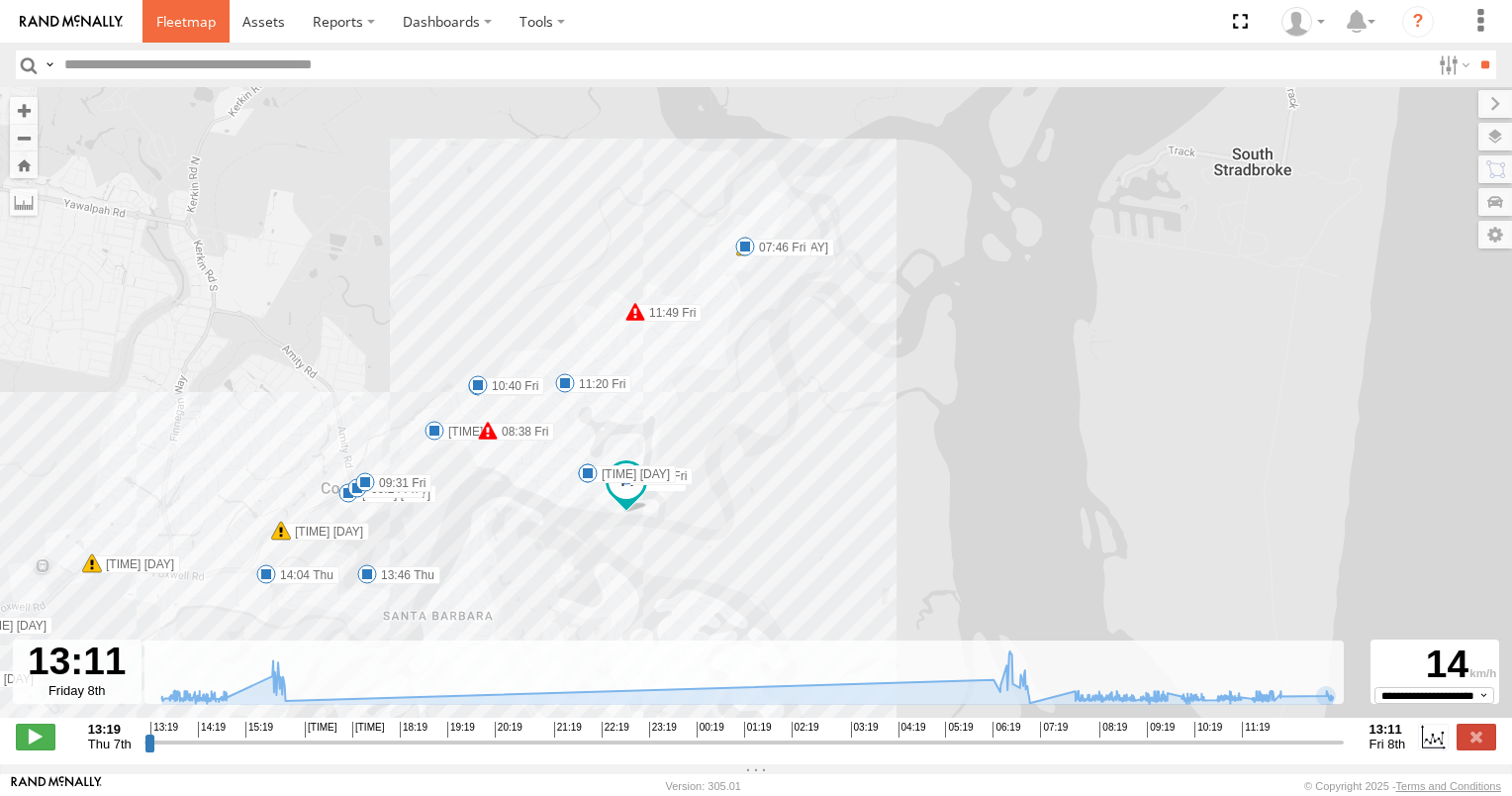 click at bounding box center (186, 21) 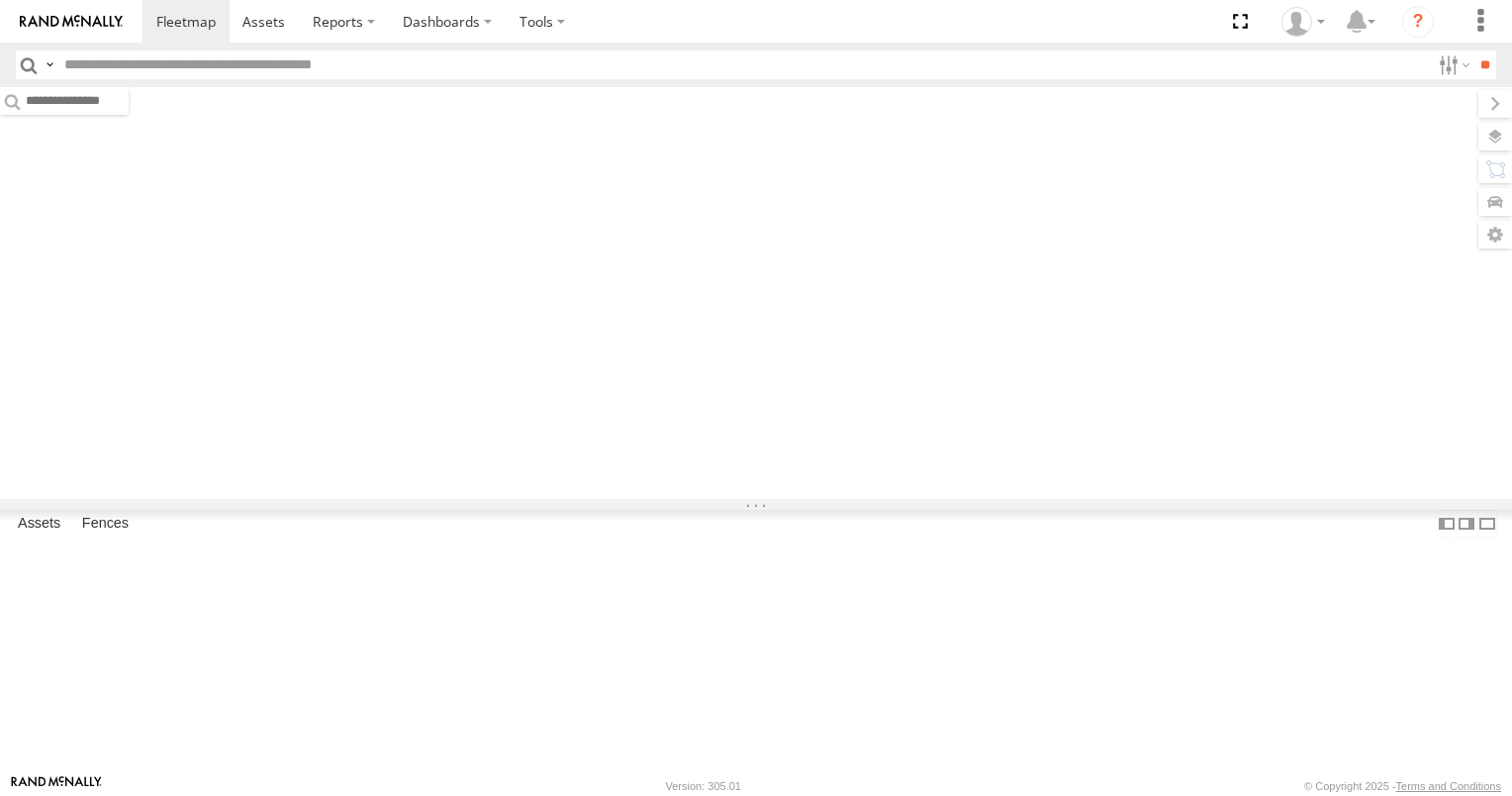 scroll, scrollTop: 0, scrollLeft: 0, axis: both 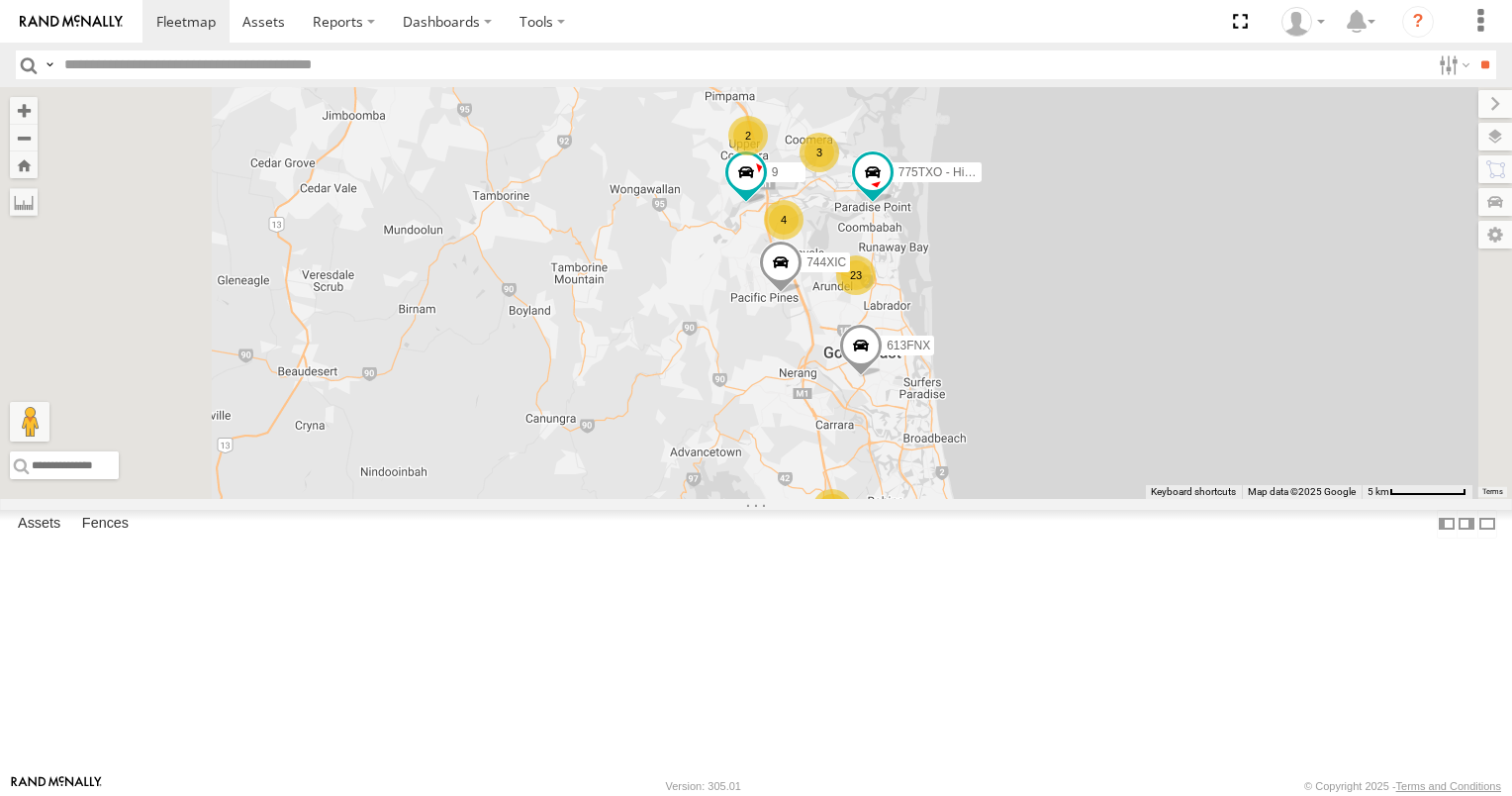click on "3" at bounding box center [819, 152] 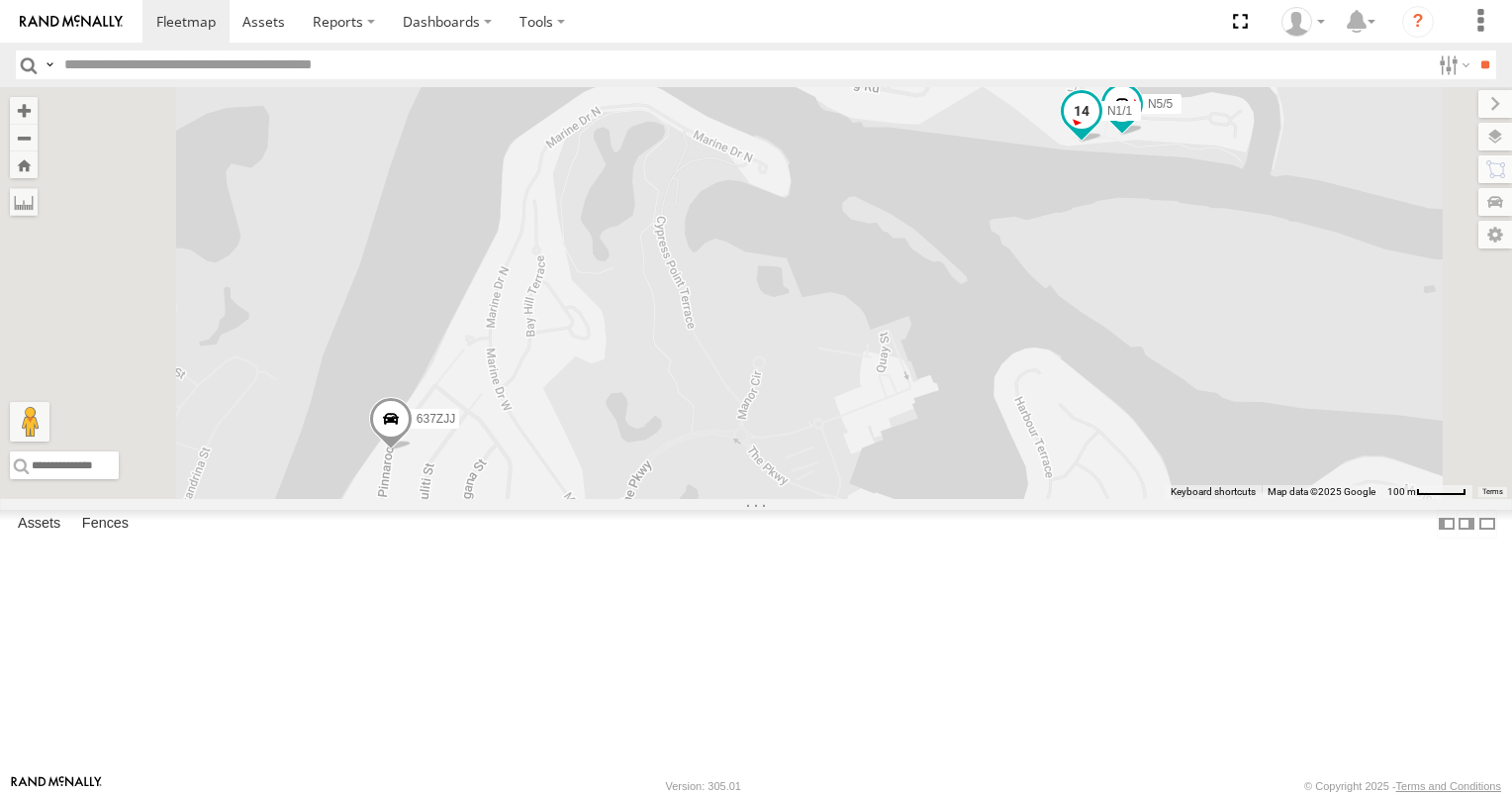 click on "N1/1" at bounding box center (1116, 112) 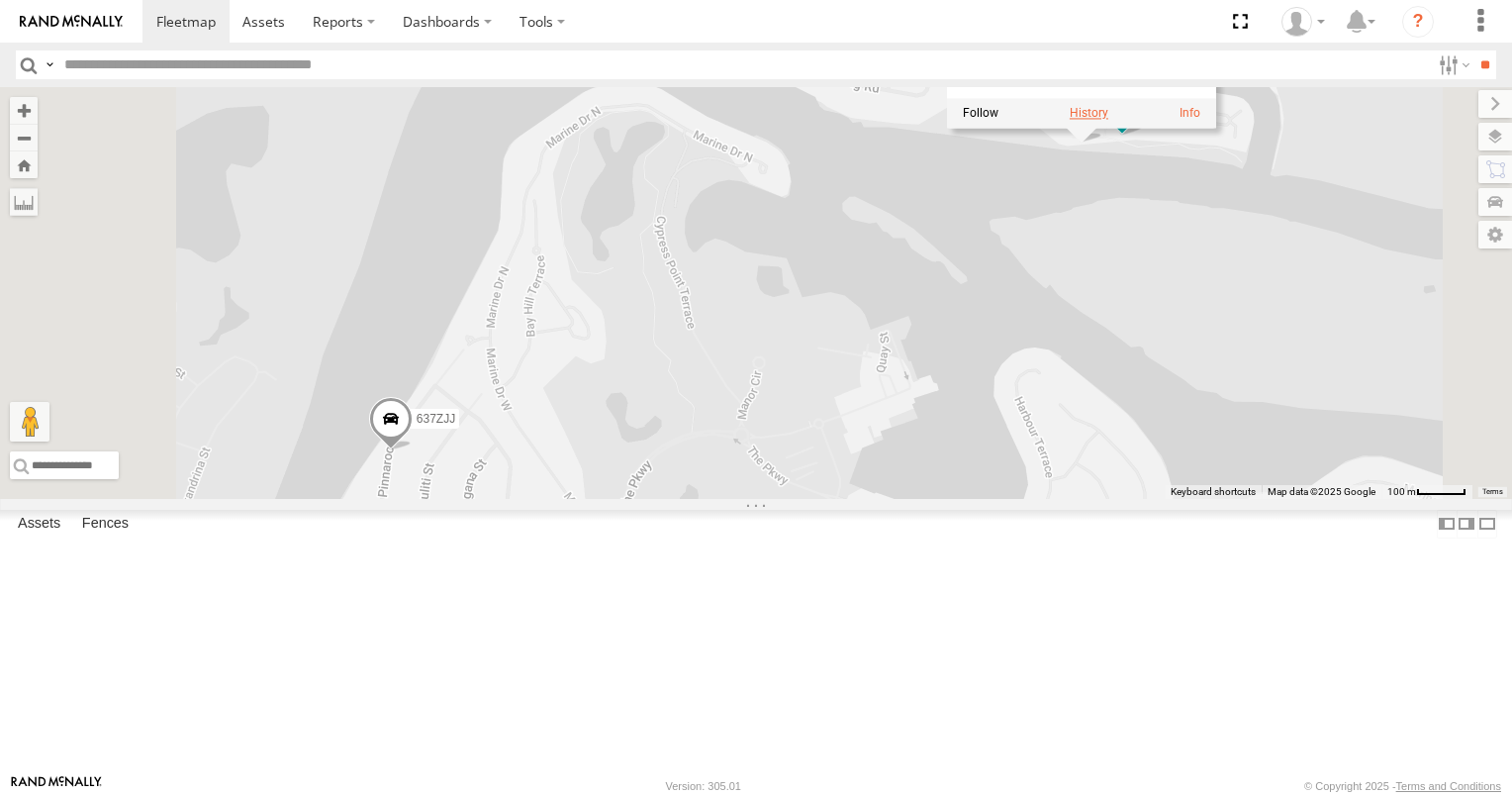 click at bounding box center (1088, 114) 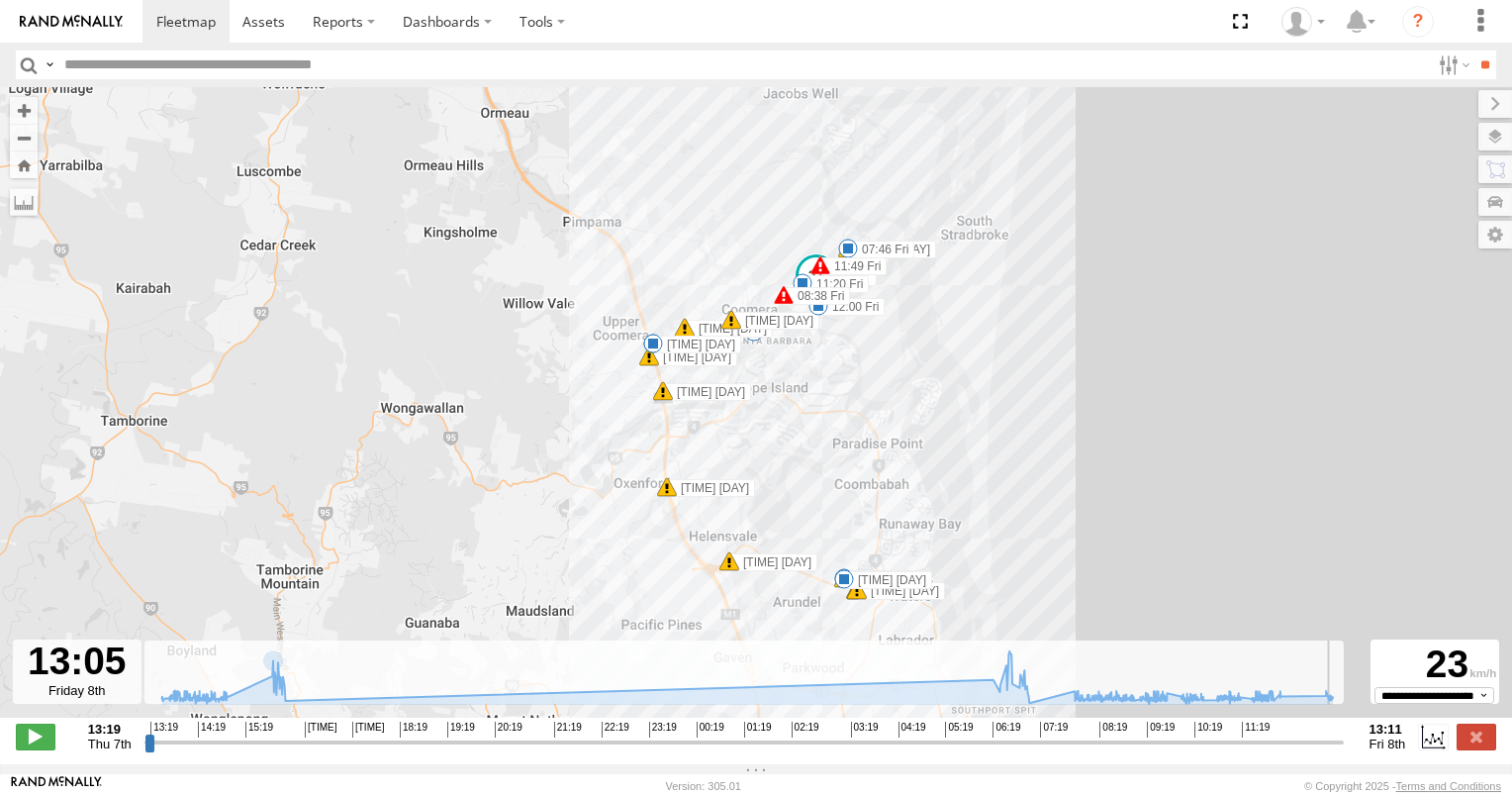 drag, startPoint x: 151, startPoint y: 752, endPoint x: 1332, endPoint y: 739, distance: 1181.0715 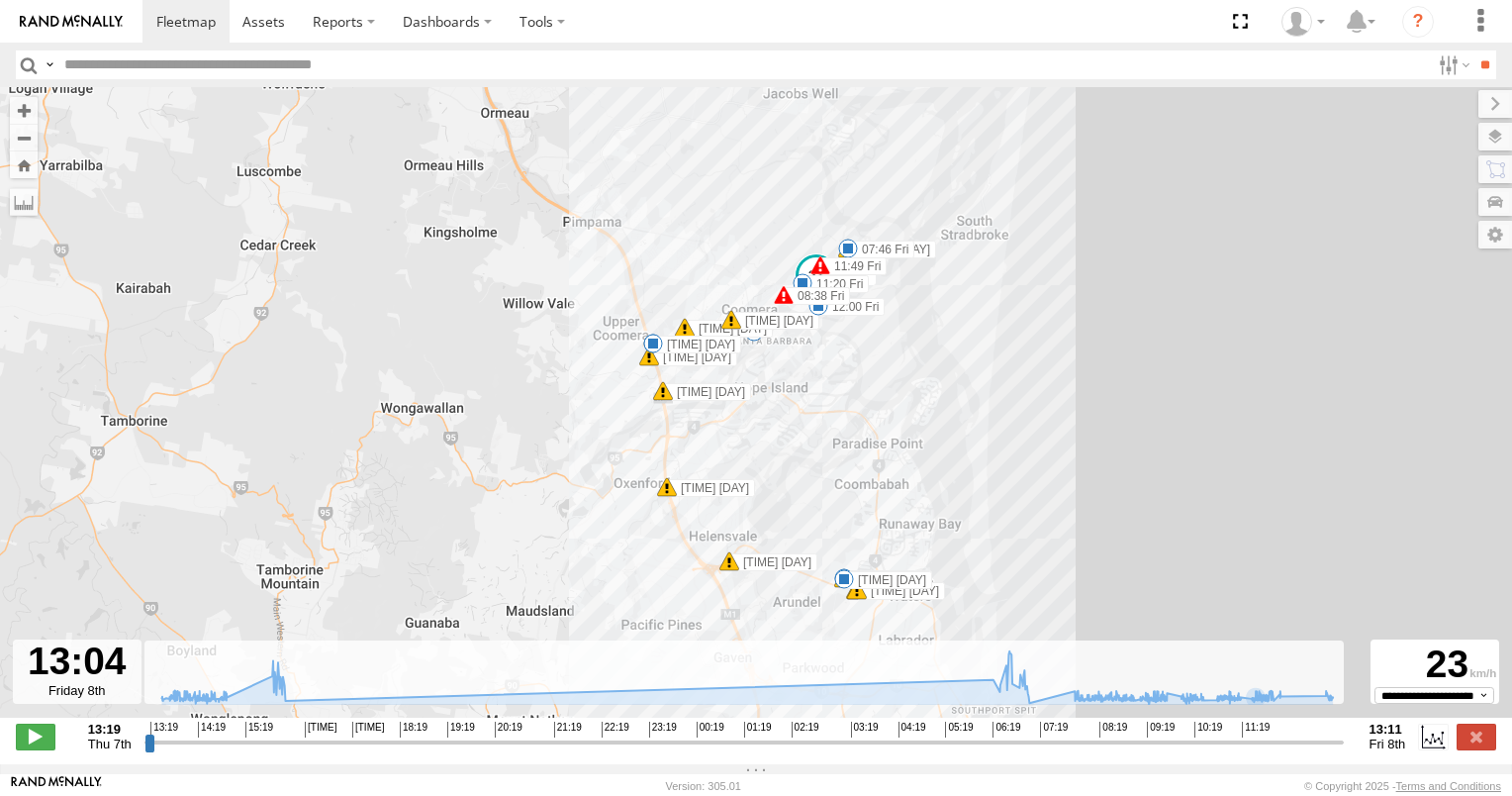click on "N1/1 14:45 Thu 15:25 Thu 15:40 Thu 15:59 Thu 16:01 Thu 06:11 Fri 06:18 Fri 06:26 Fri 06:34 Fri 06:38 Fri 06:42 Fri 06:50 Fri 06:52 Fri 07:09 Fri 07:46 Fri 08:38 Fri 11:20 Fri 11:49 Fri 12:00 Fri 10" at bounding box center [756, 413] 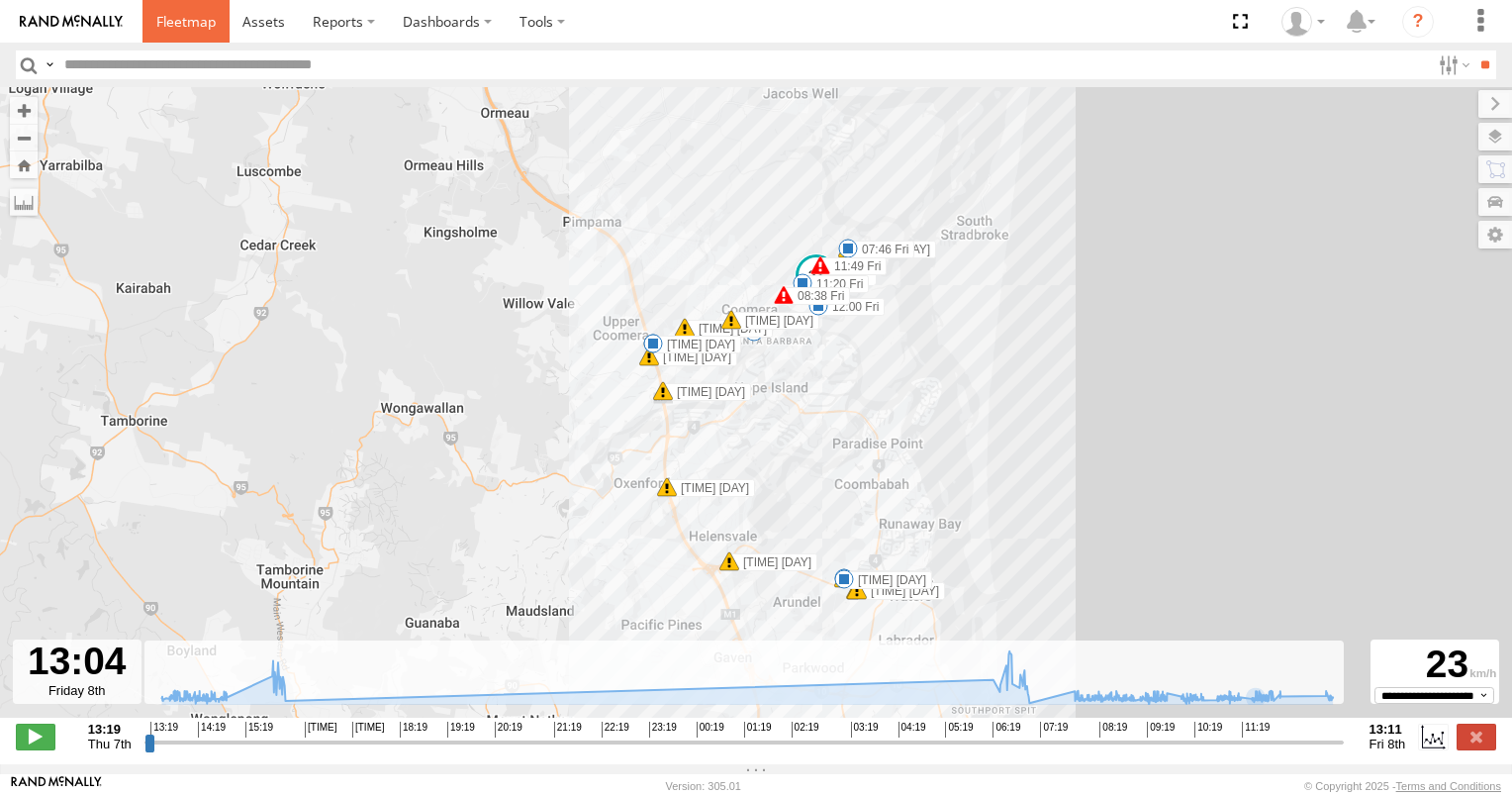 click at bounding box center [186, 21] 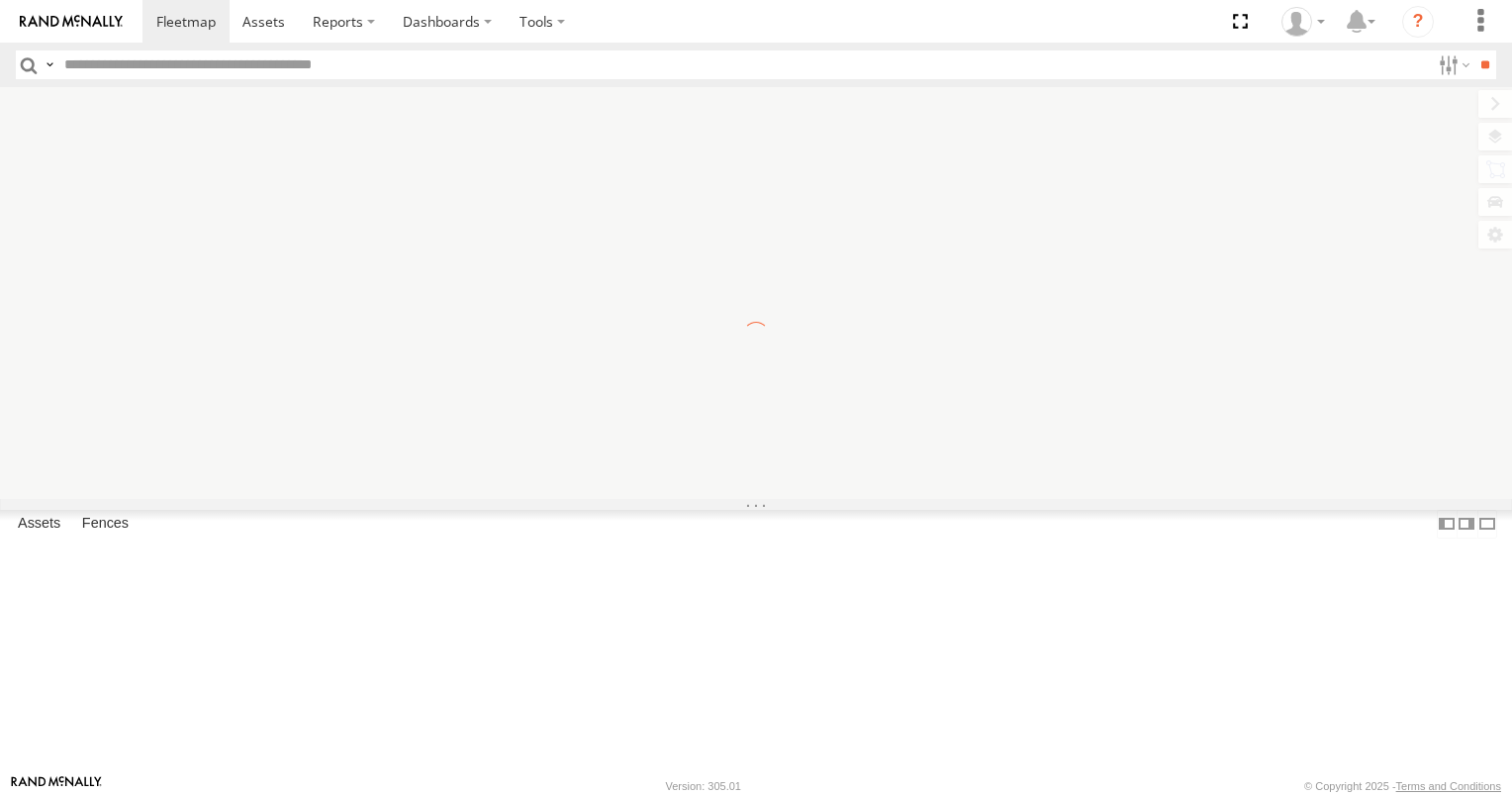 scroll, scrollTop: 0, scrollLeft: 0, axis: both 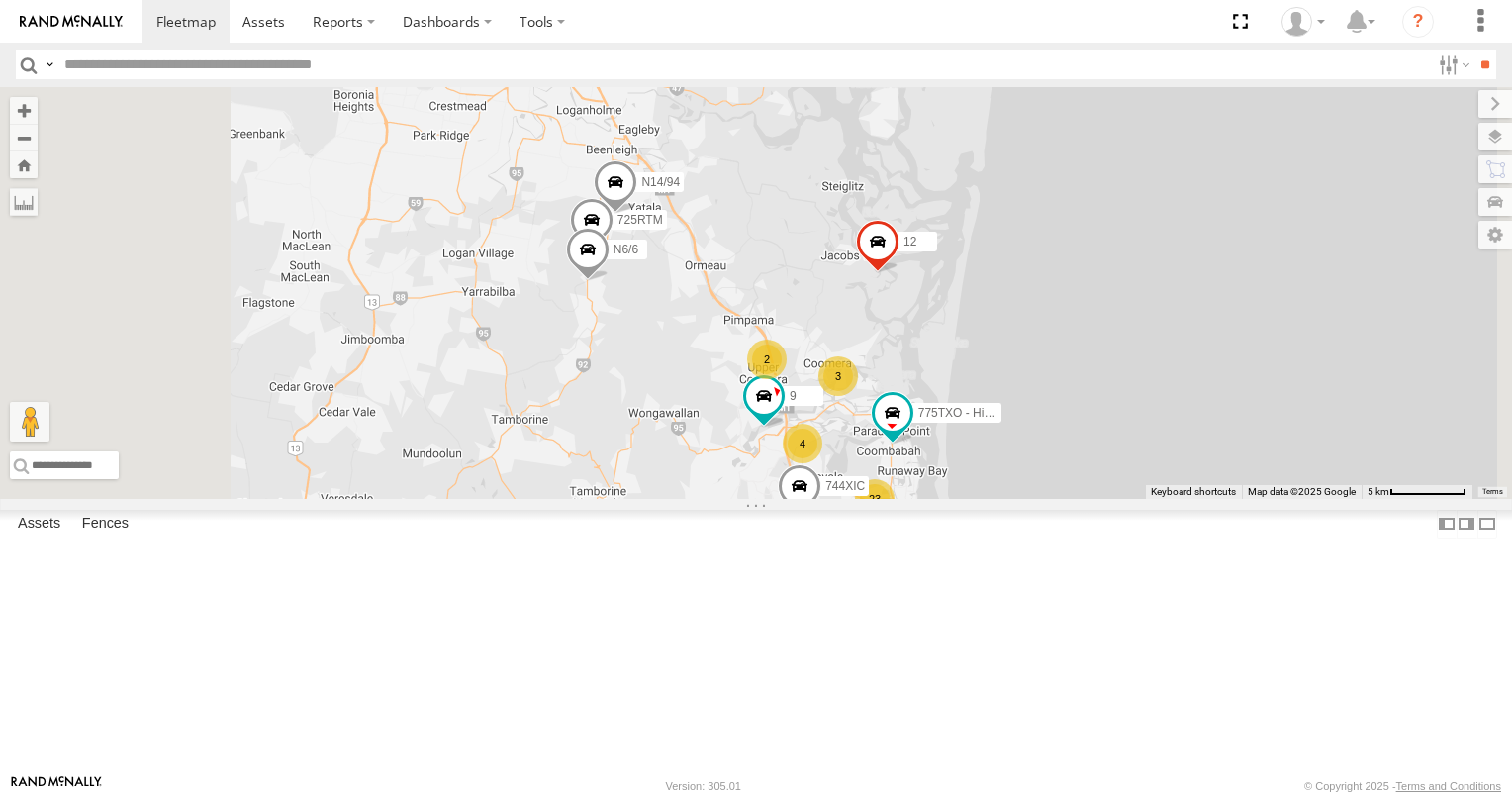 drag, startPoint x: 876, startPoint y: 246, endPoint x: 895, endPoint y: 470, distance: 224.80436 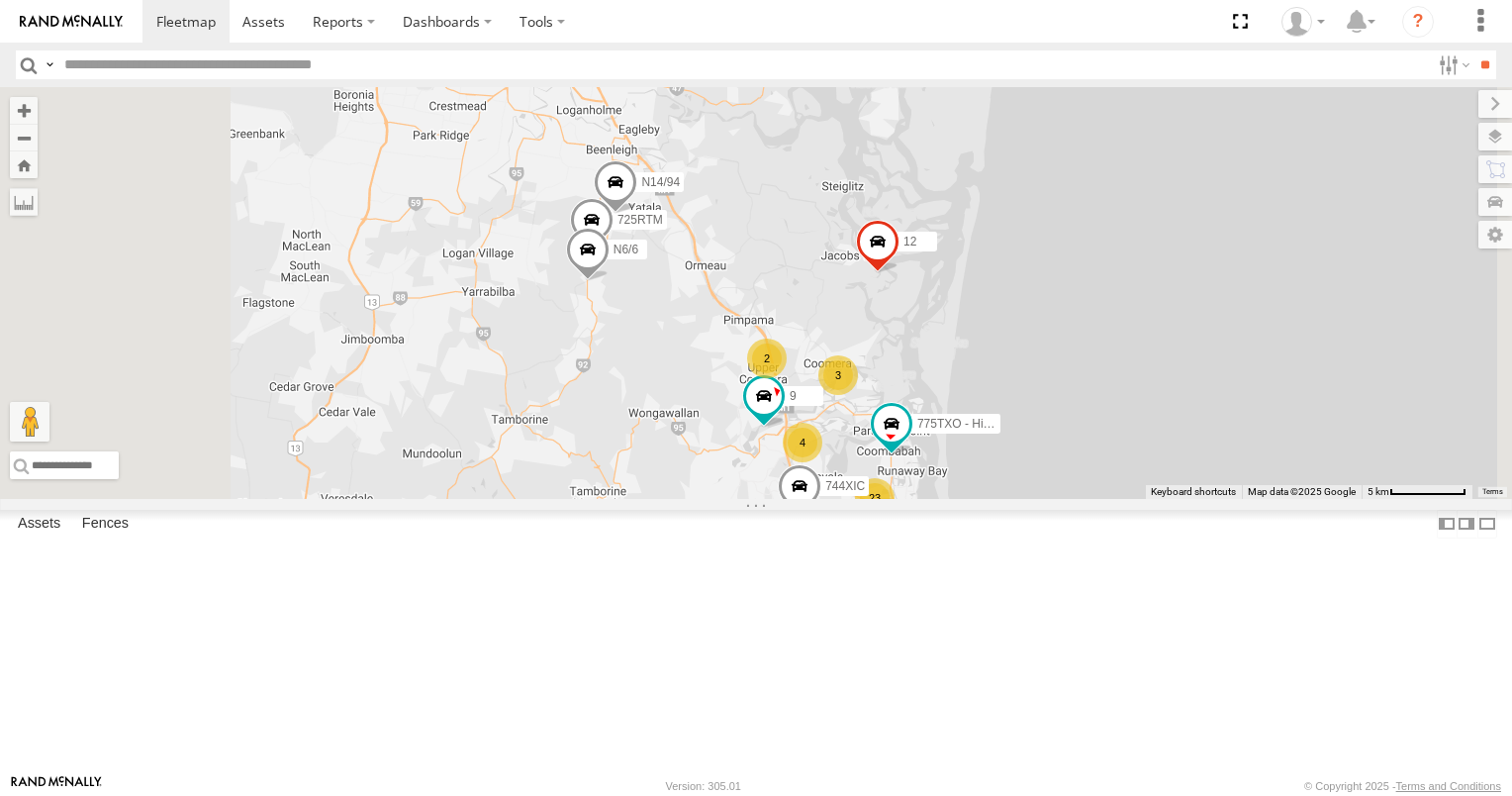 click at bounding box center (592, 225) 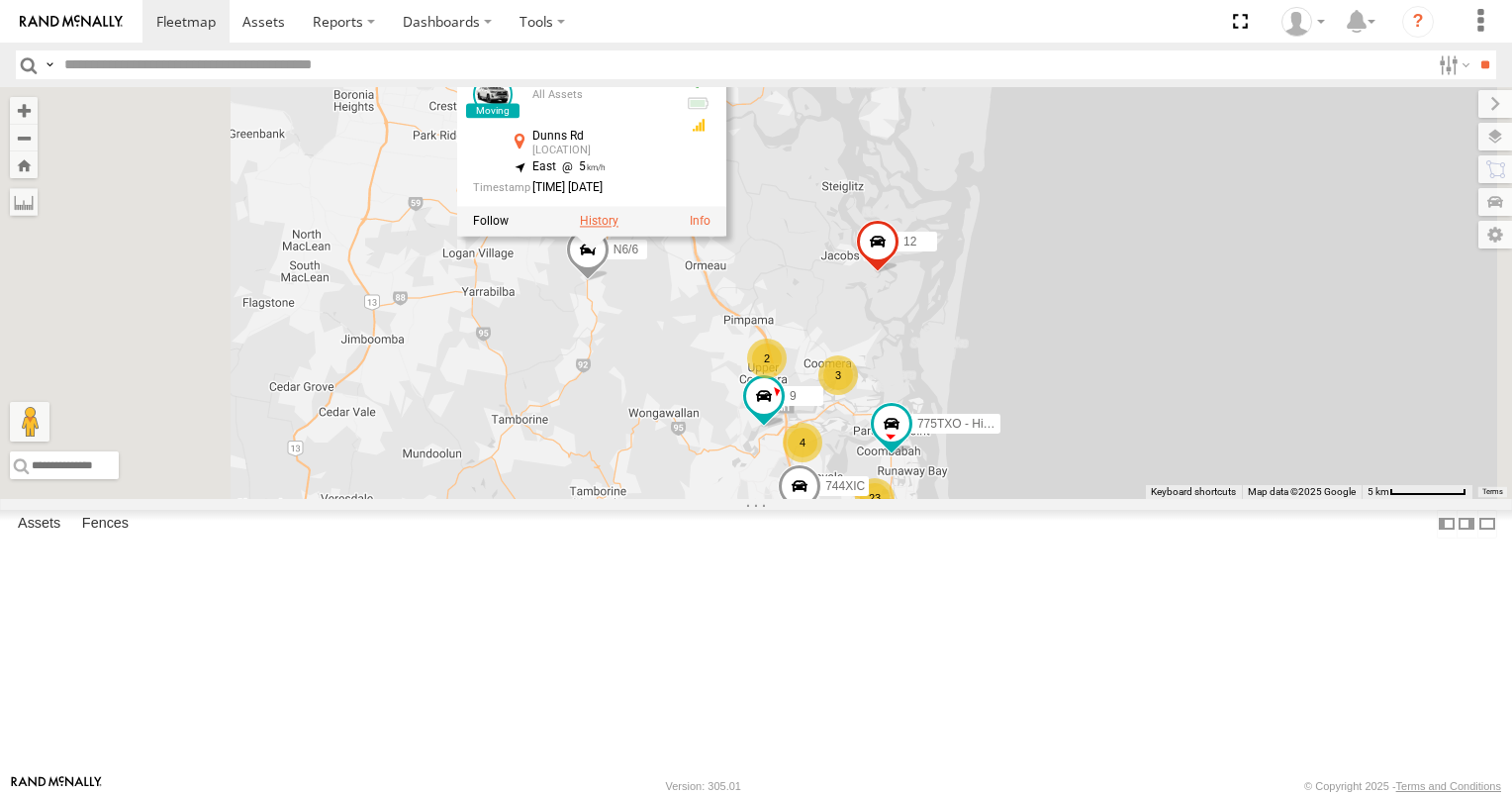 click at bounding box center [599, 222] 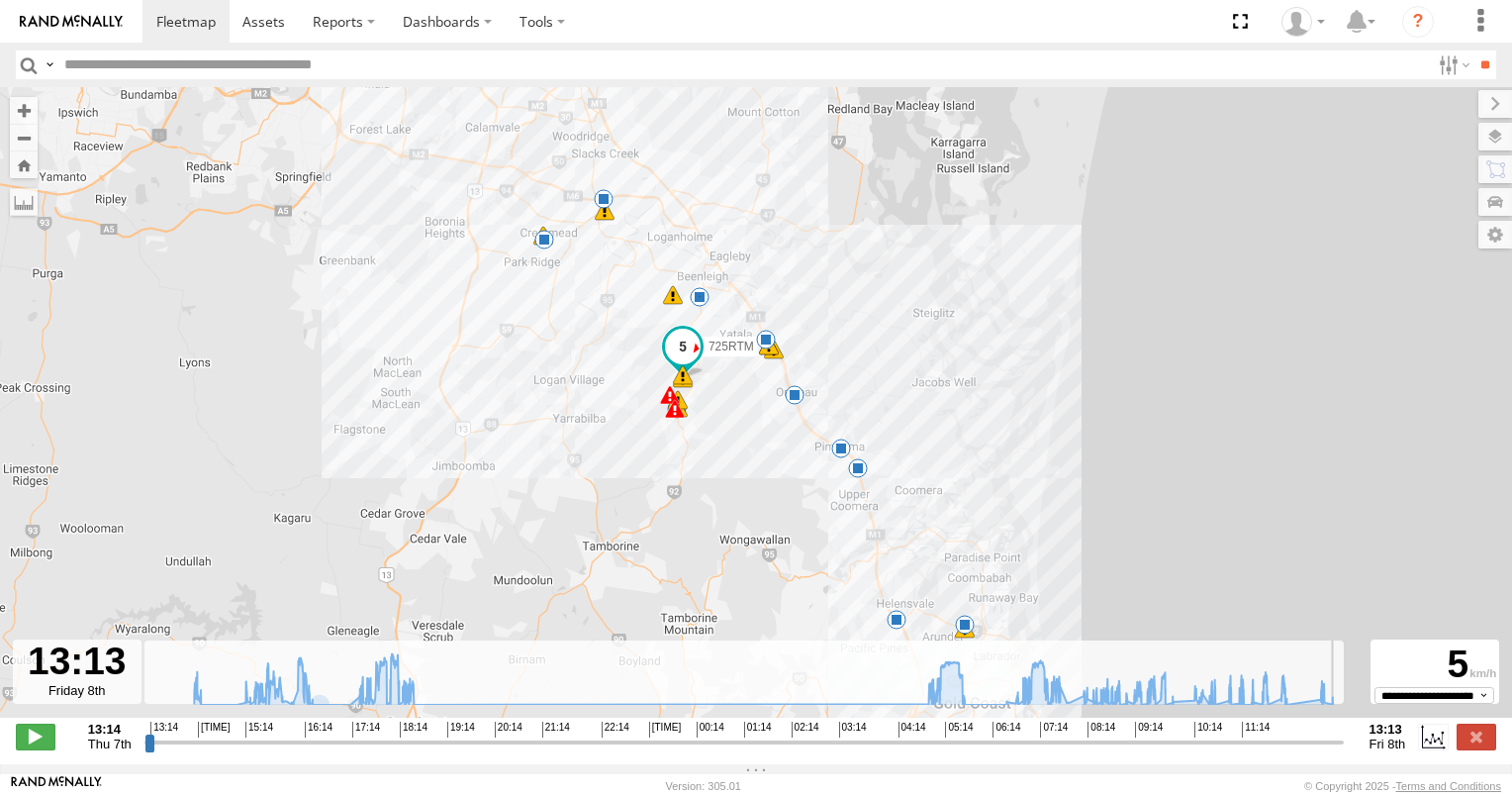 drag, startPoint x: 170, startPoint y: 753, endPoint x: 1354, endPoint y: 665, distance: 1187.2658 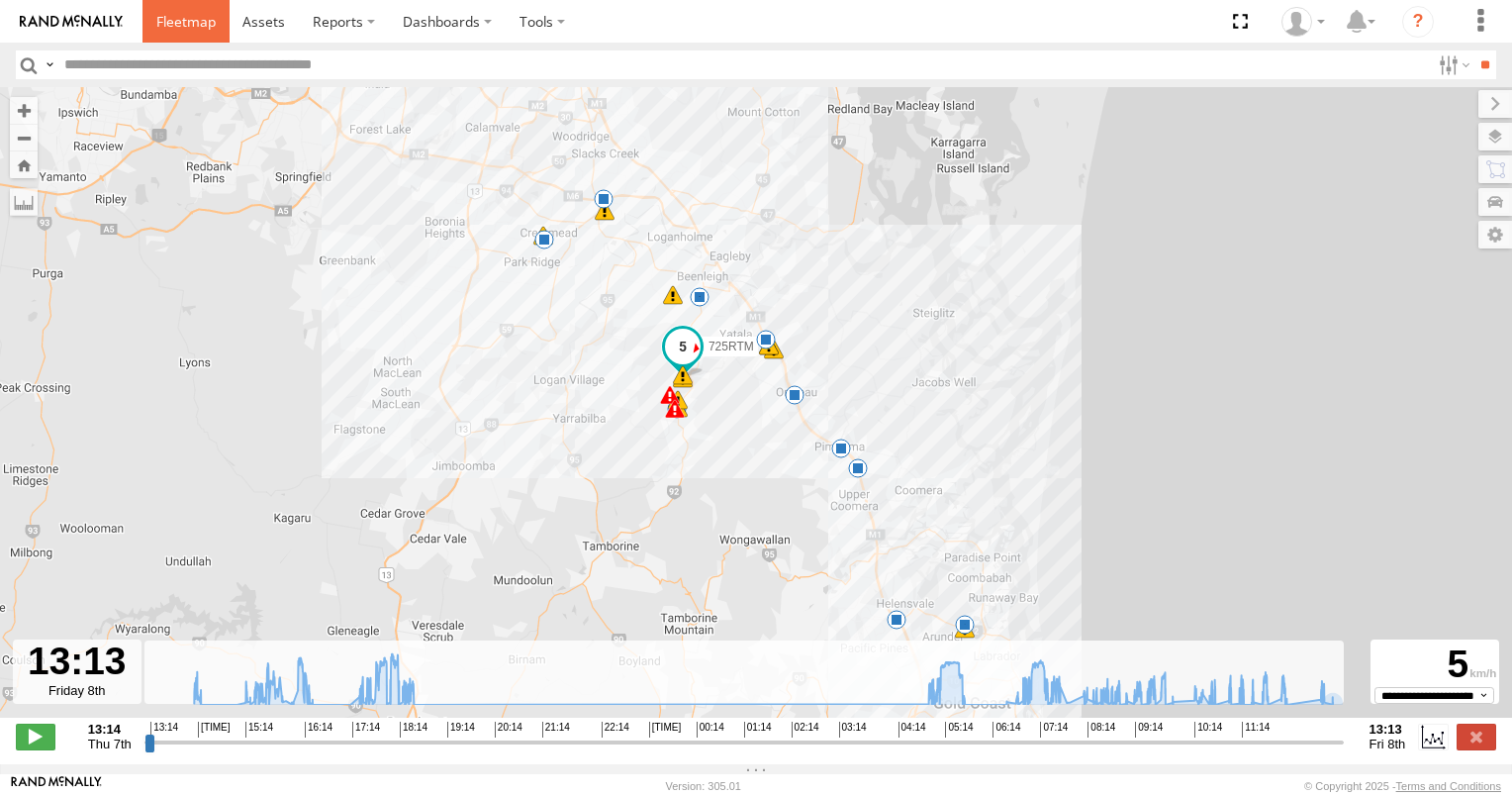 click at bounding box center (186, 21) 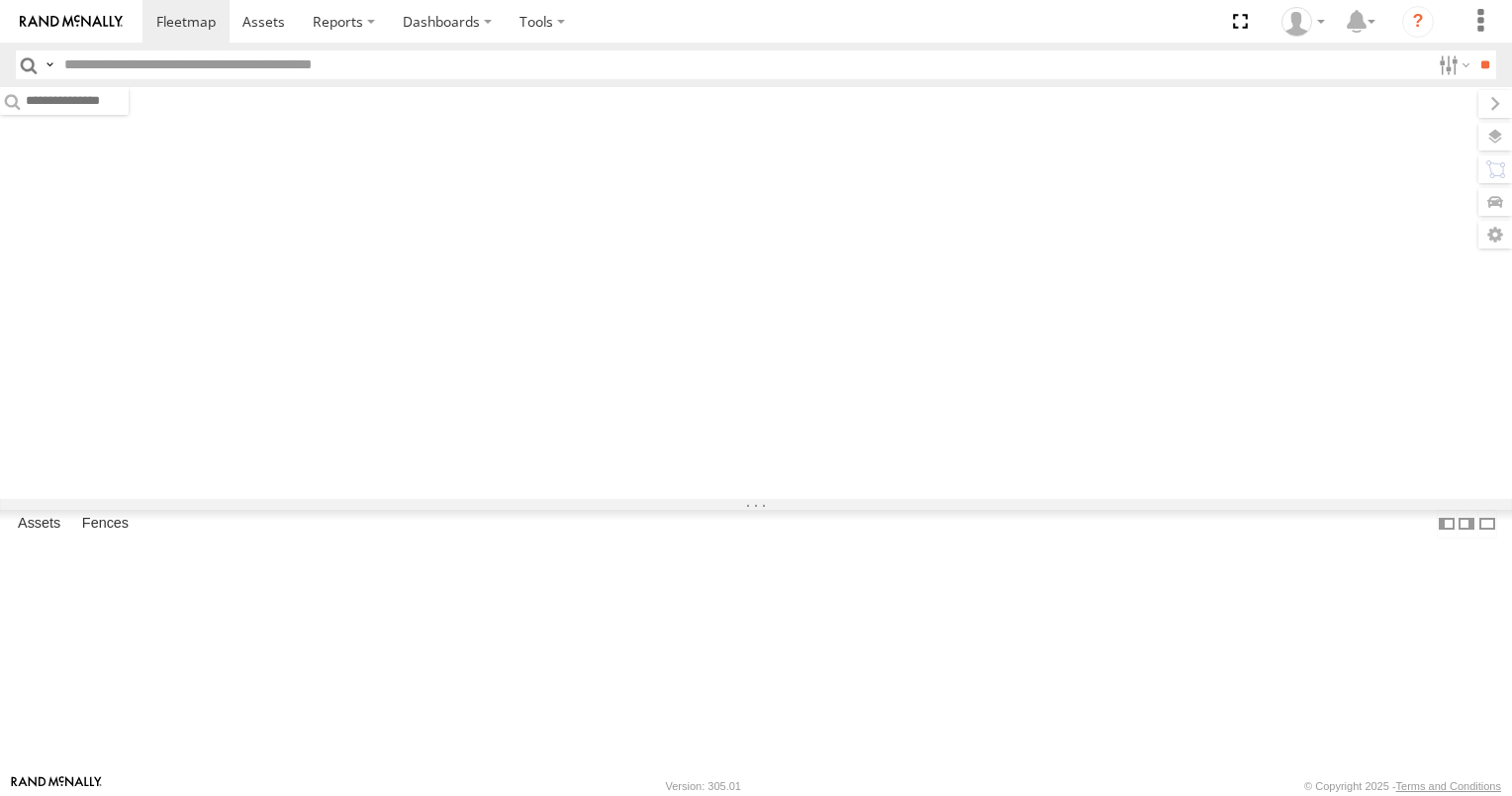 scroll, scrollTop: 0, scrollLeft: 0, axis: both 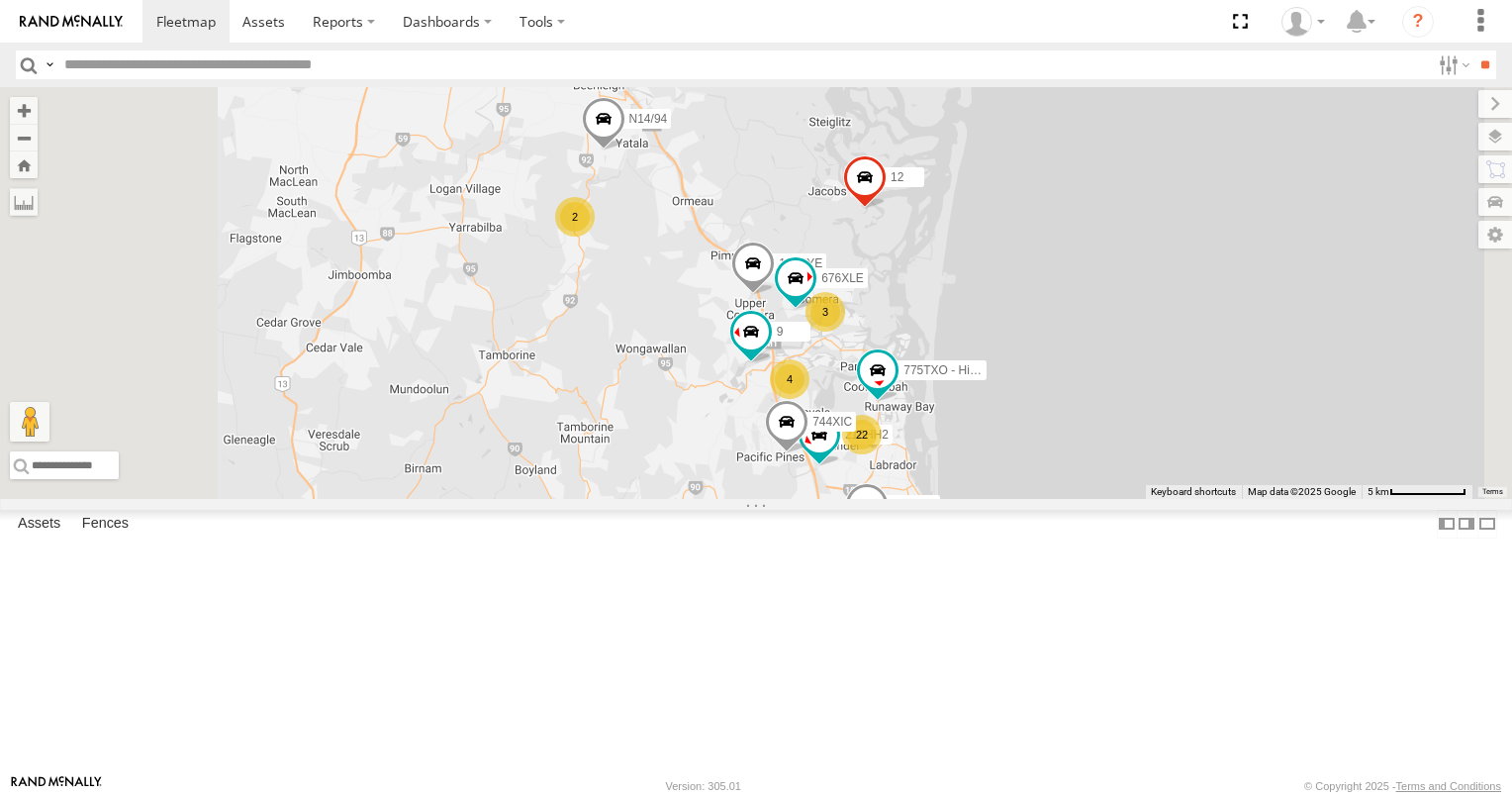 drag, startPoint x: 867, startPoint y: 232, endPoint x: 873, endPoint y: 394, distance: 162.11107 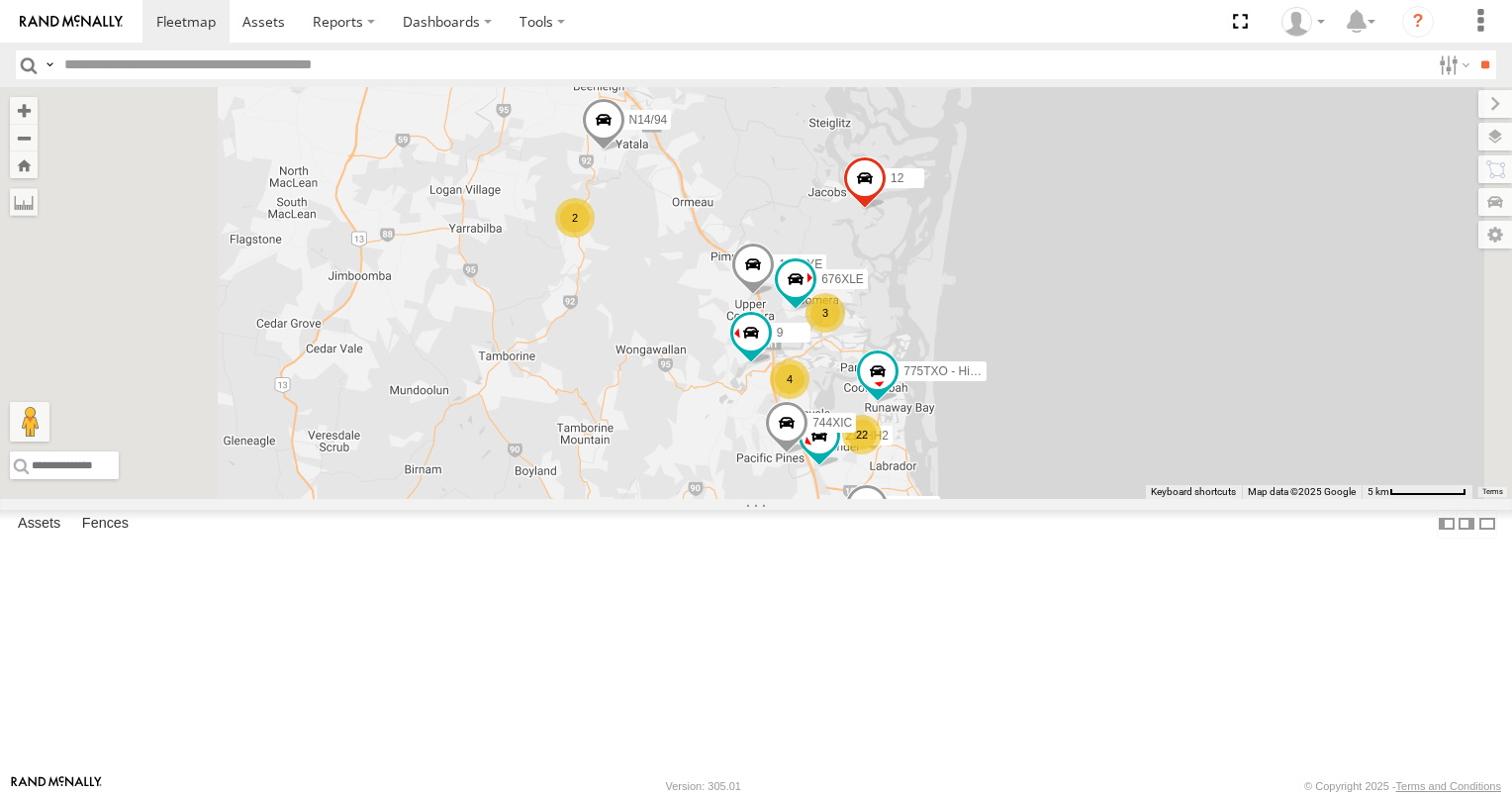 click on "2" at bounding box center (575, 218) 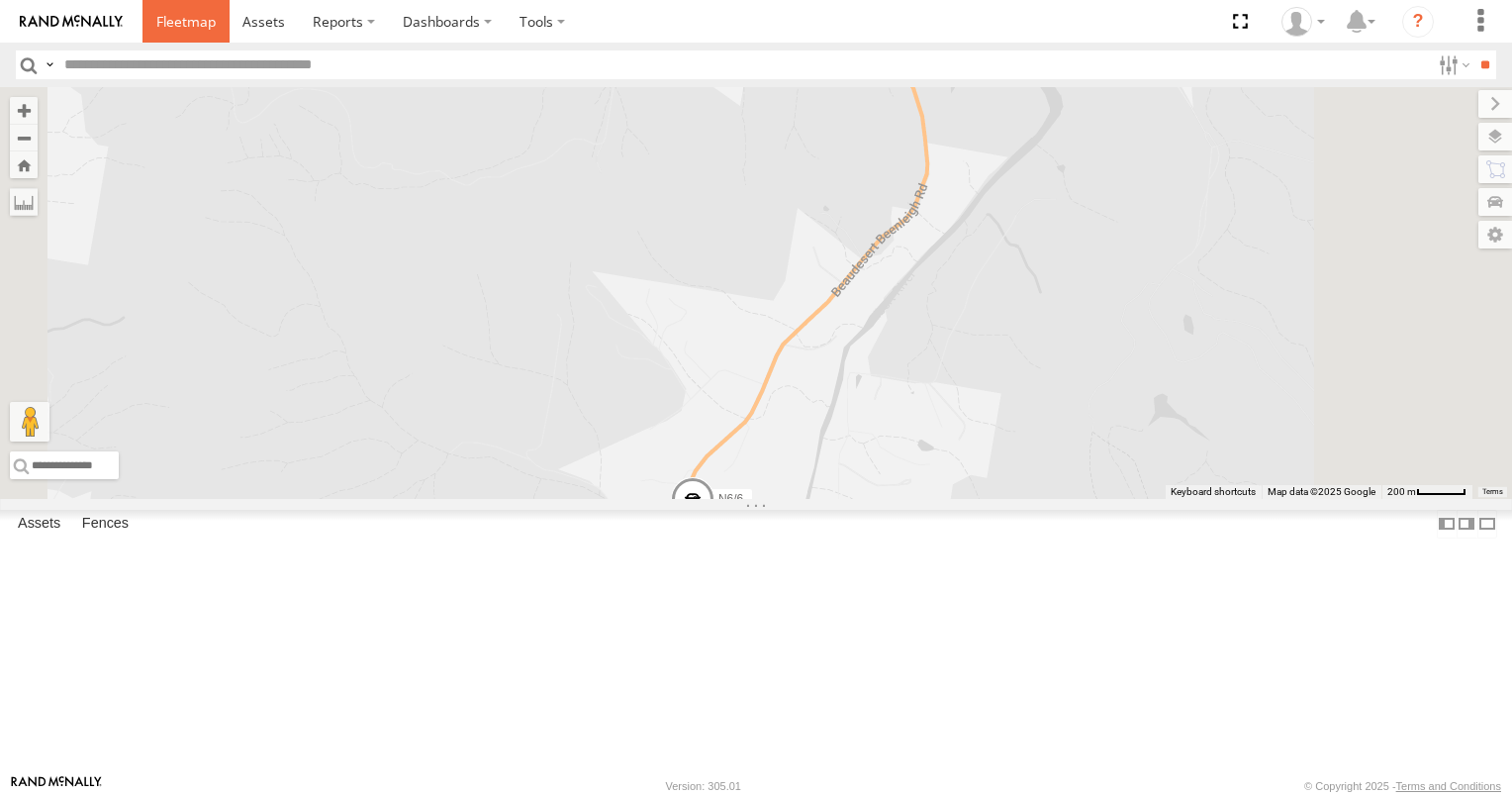 click at bounding box center [186, 21] 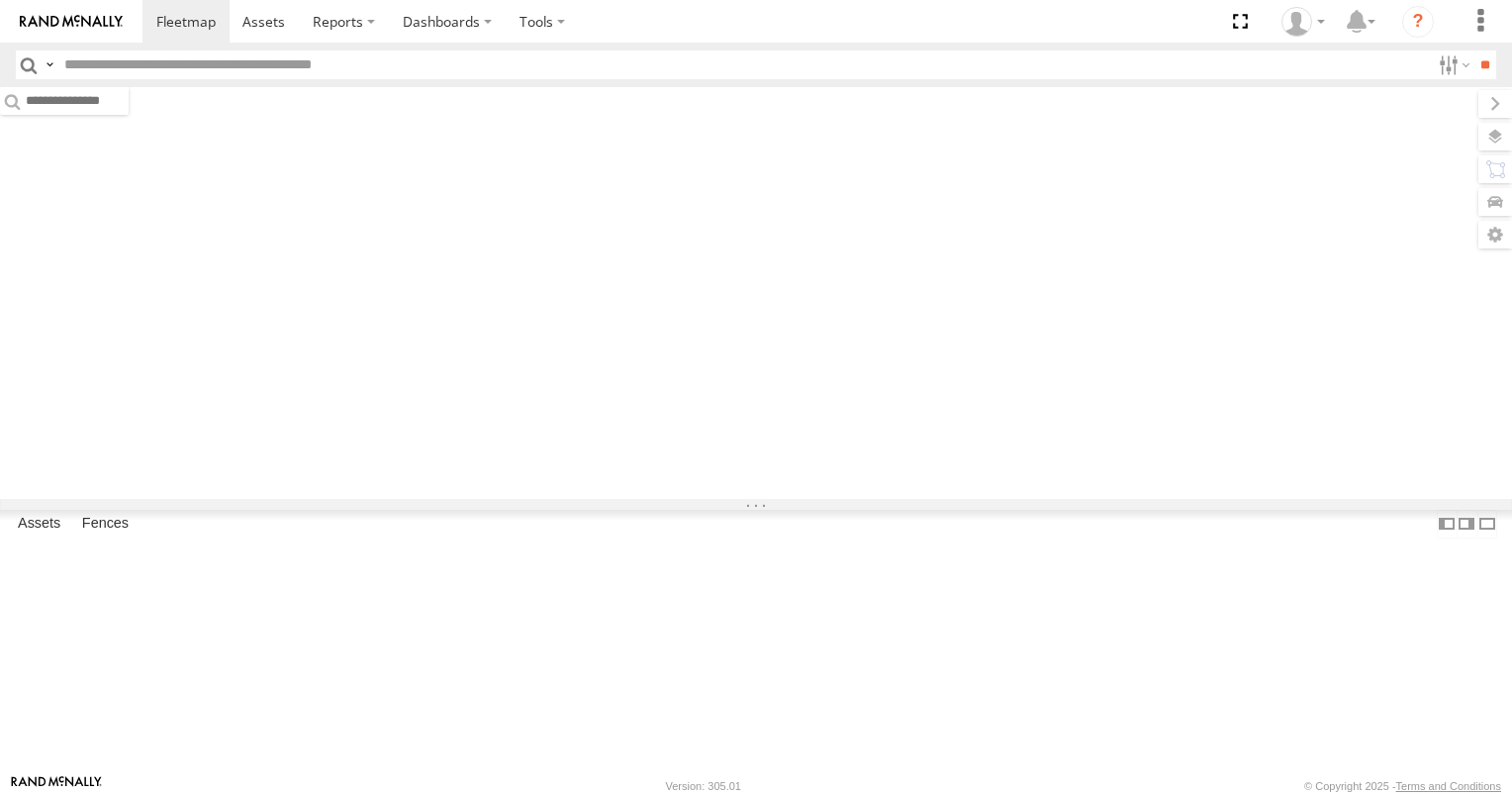 scroll, scrollTop: 0, scrollLeft: 0, axis: both 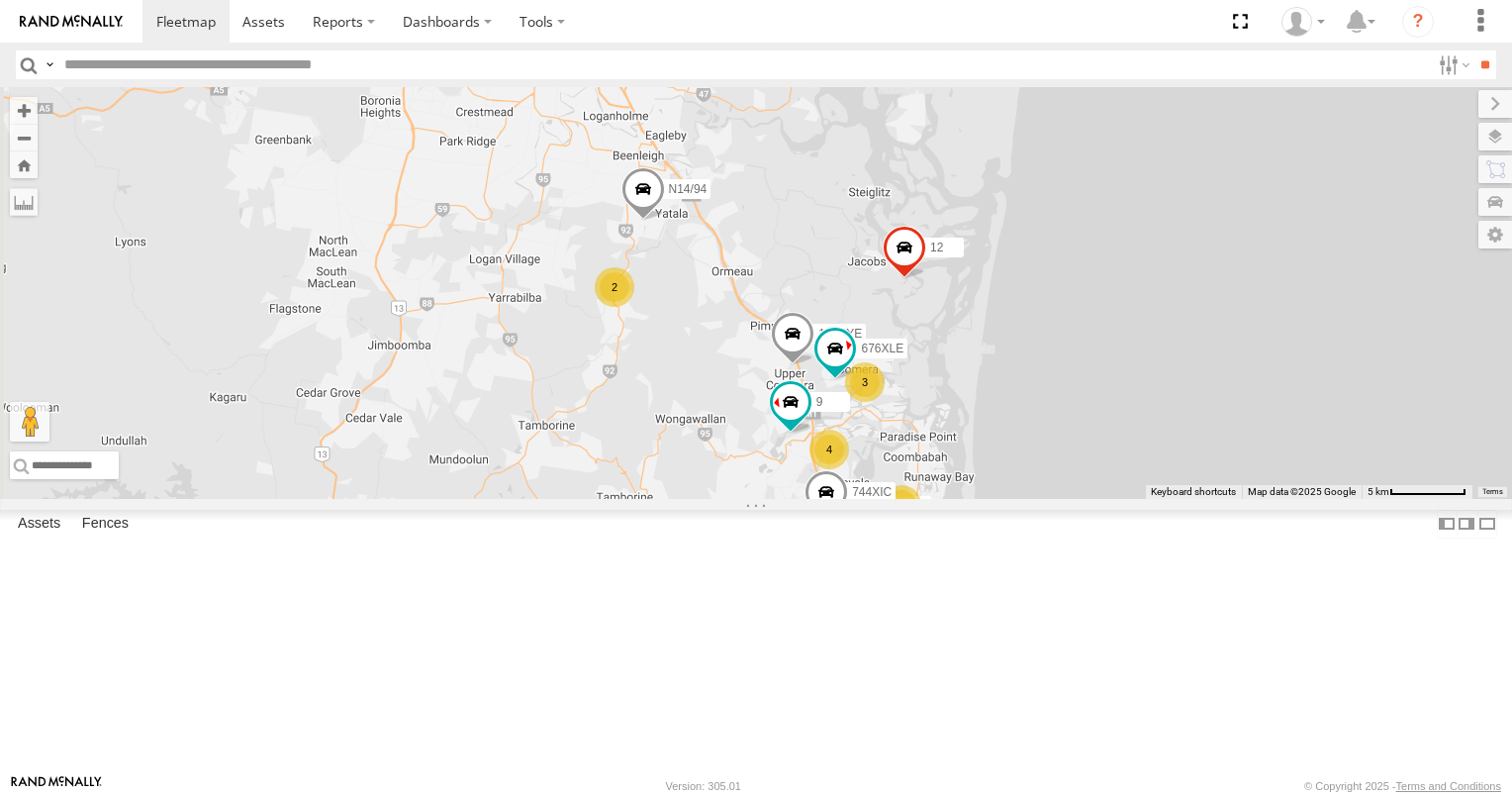drag, startPoint x: 909, startPoint y: 319, endPoint x: 956, endPoint y: 551, distance: 236.71291 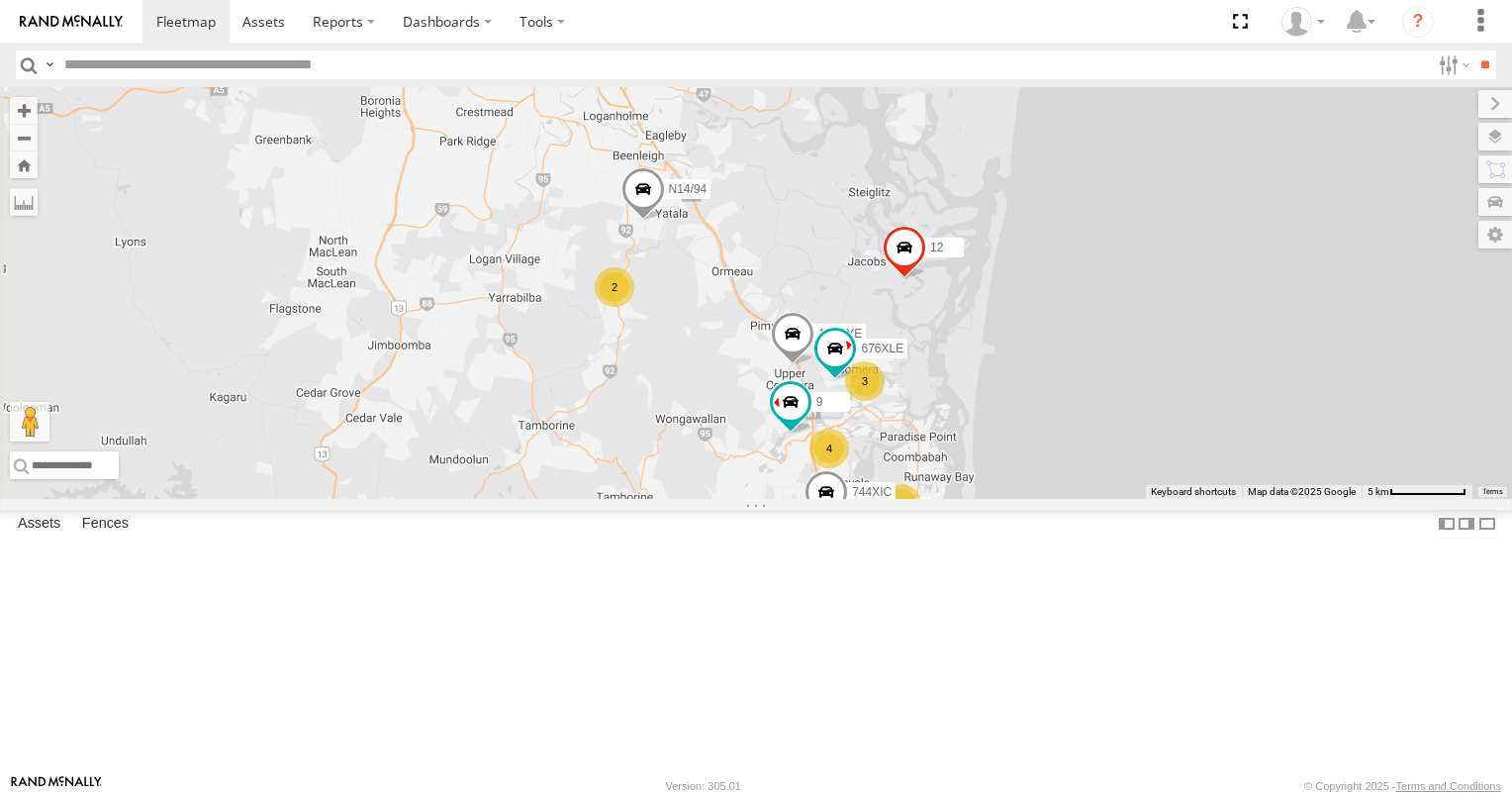 click on "2" at bounding box center [614, 287] 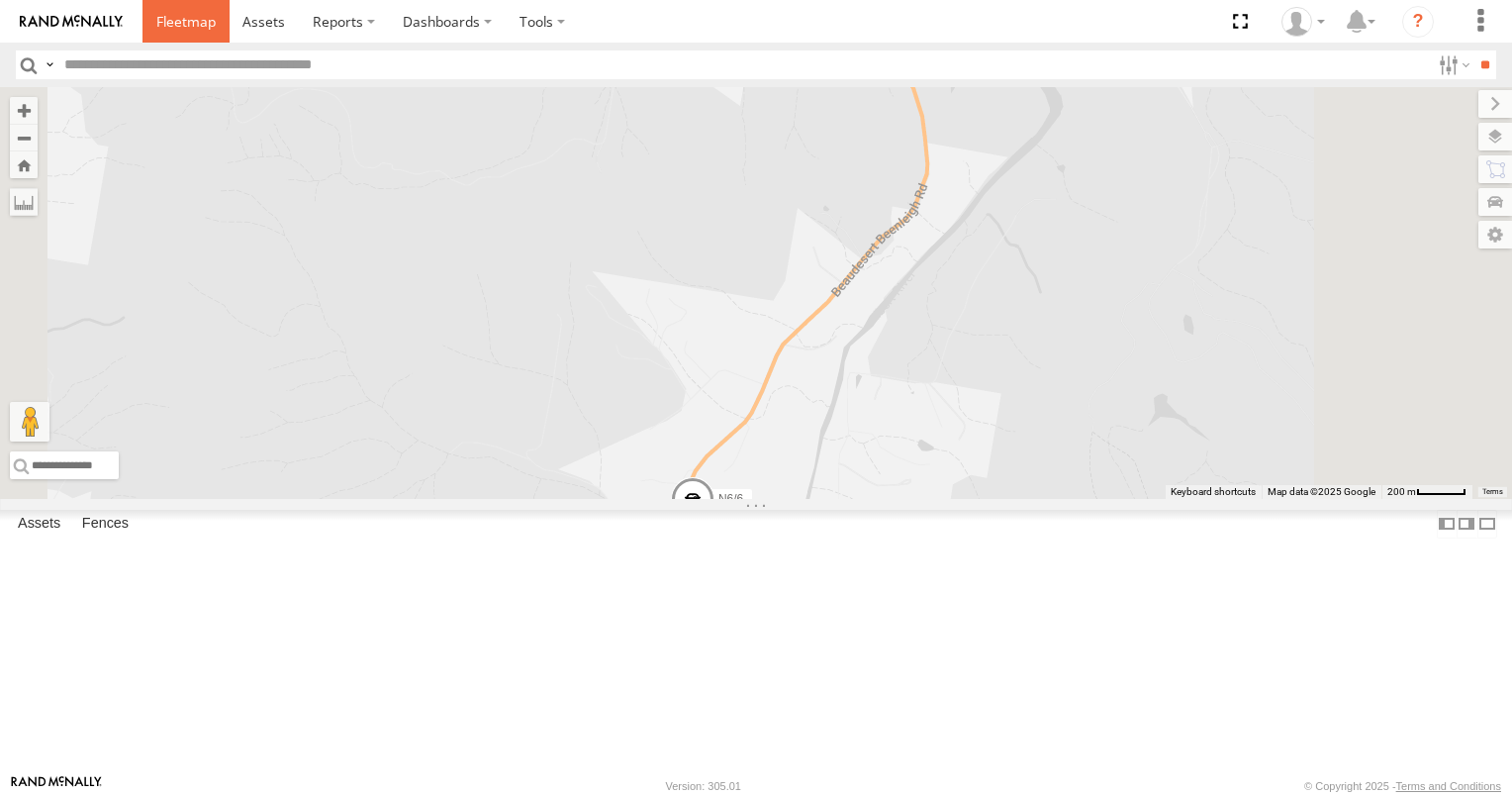 click at bounding box center [186, 21] 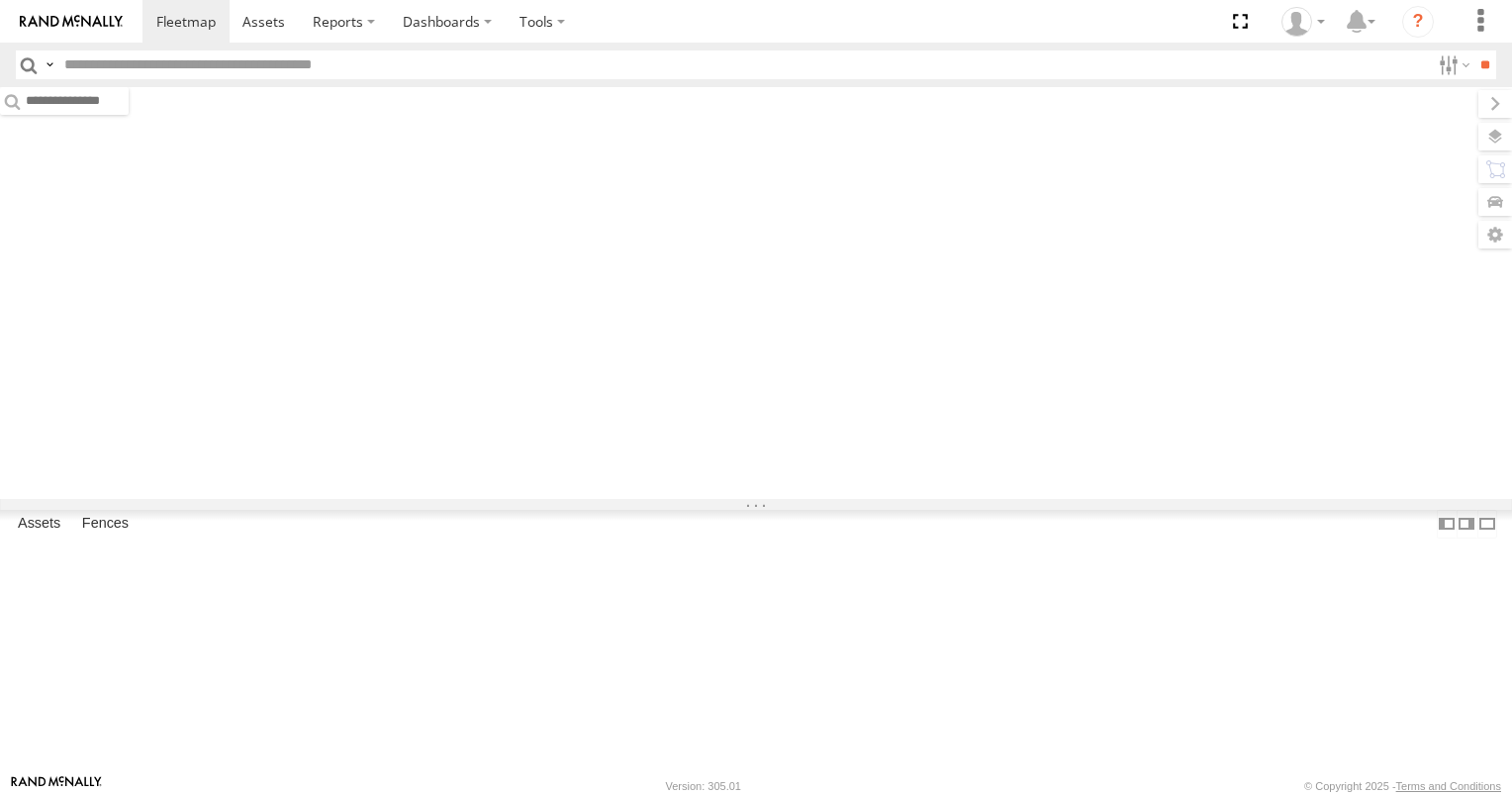 scroll, scrollTop: 0, scrollLeft: 0, axis: both 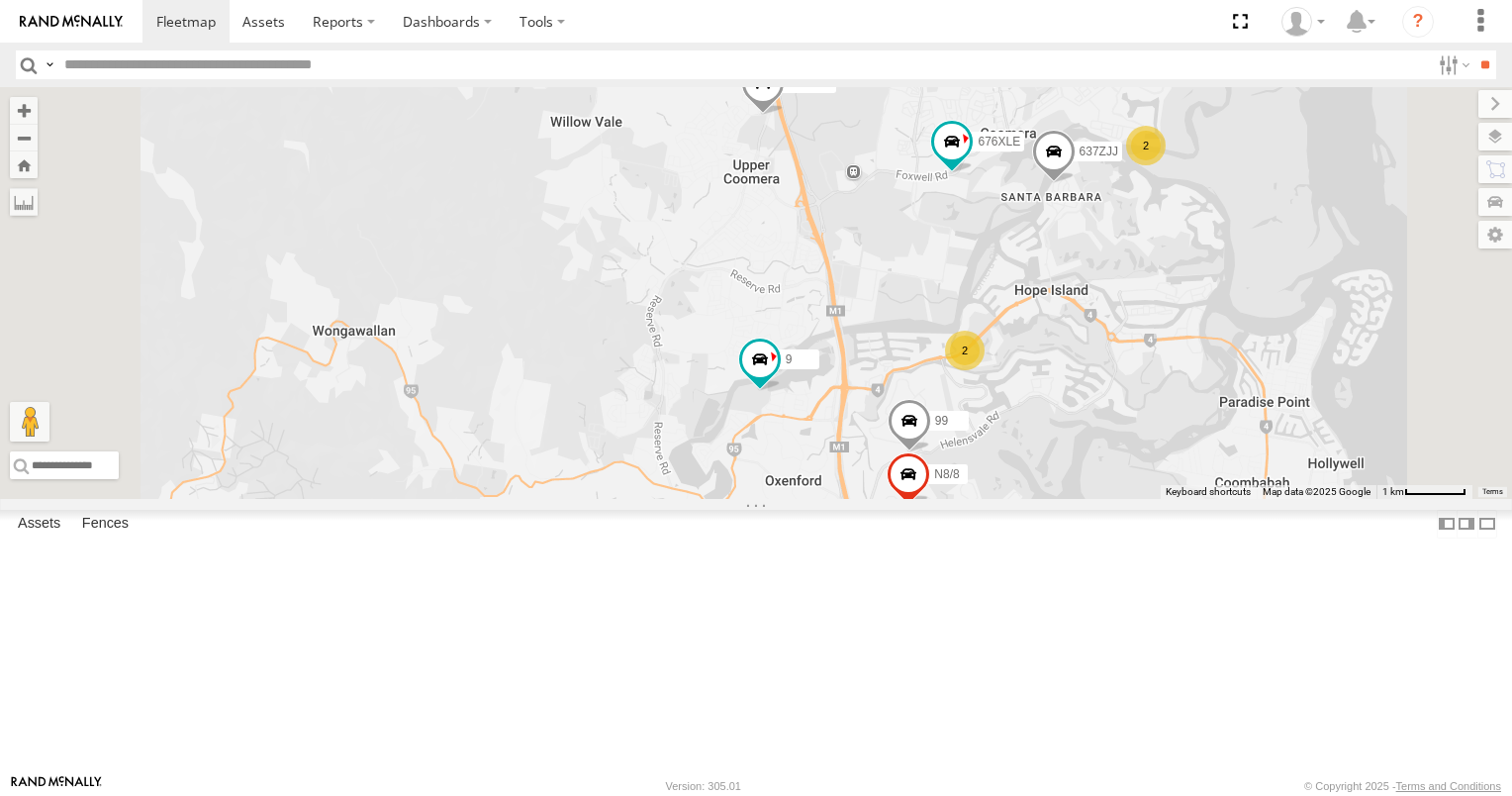 click on "2" at bounding box center (965, 350) 